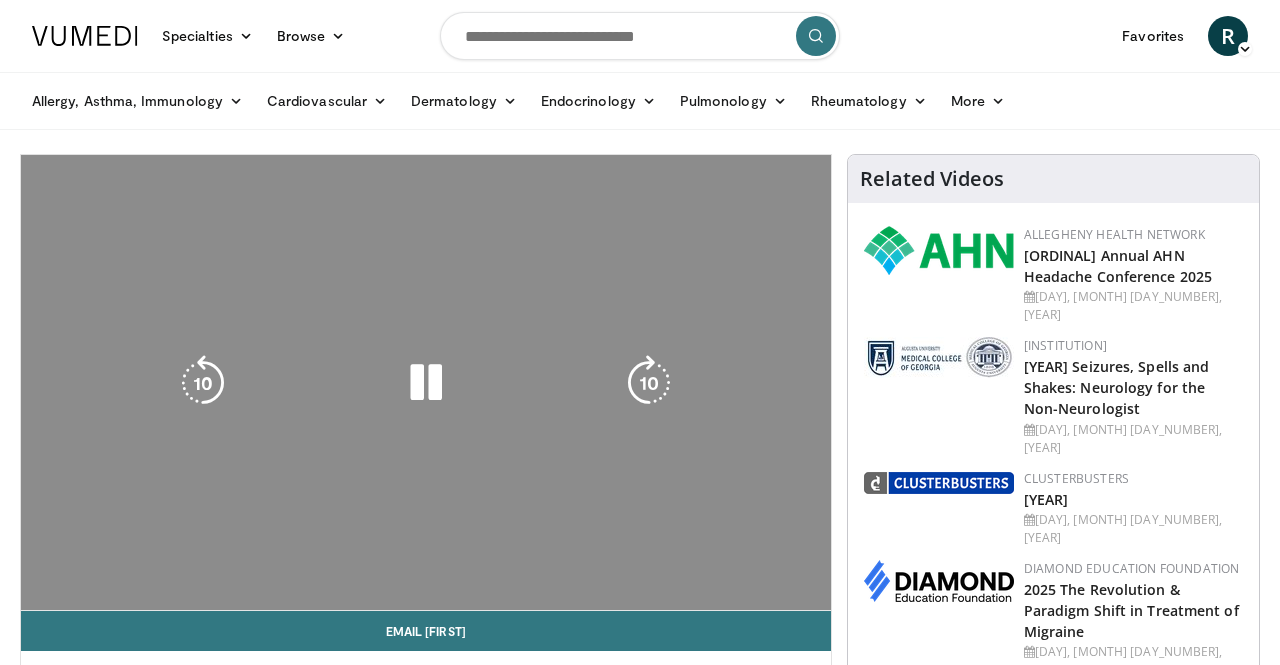 scroll, scrollTop: 0, scrollLeft: 0, axis: both 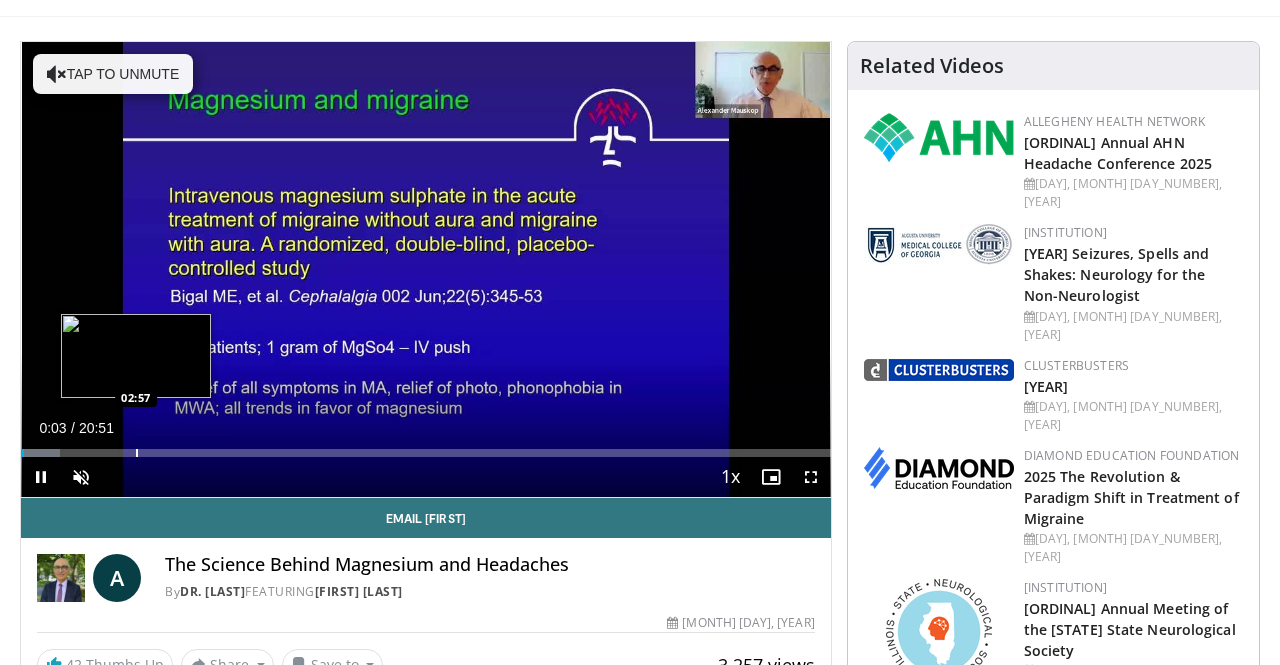 click at bounding box center [137, 453] 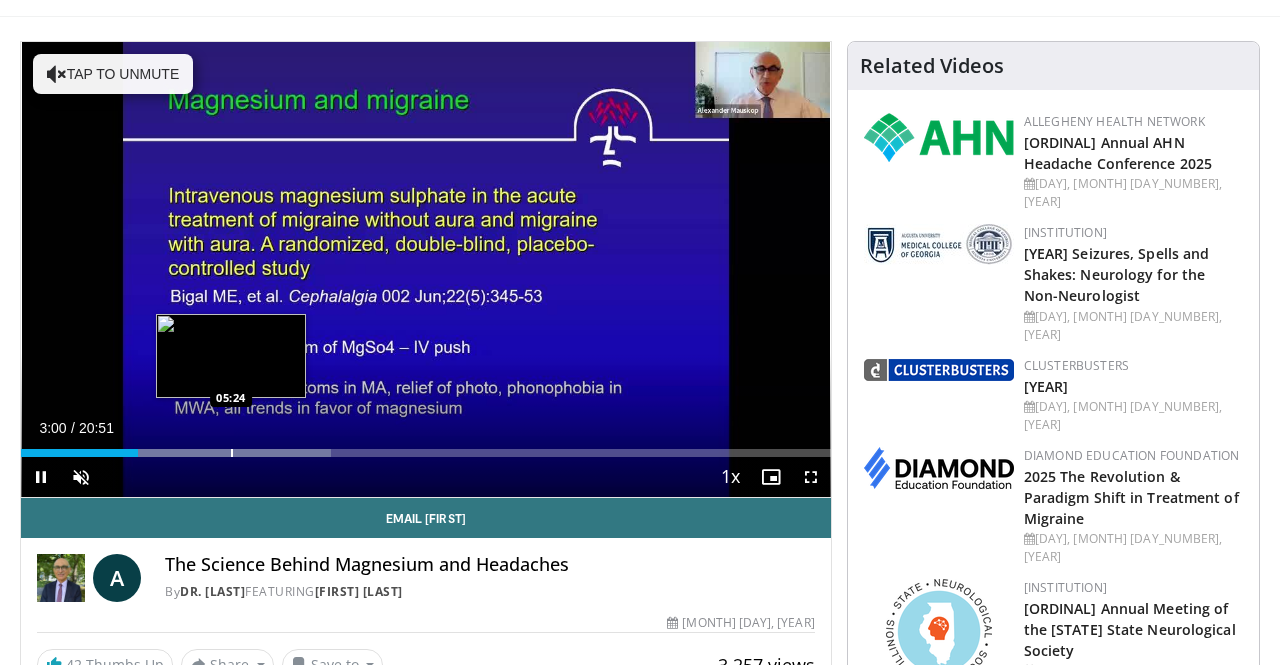 click at bounding box center [232, 453] 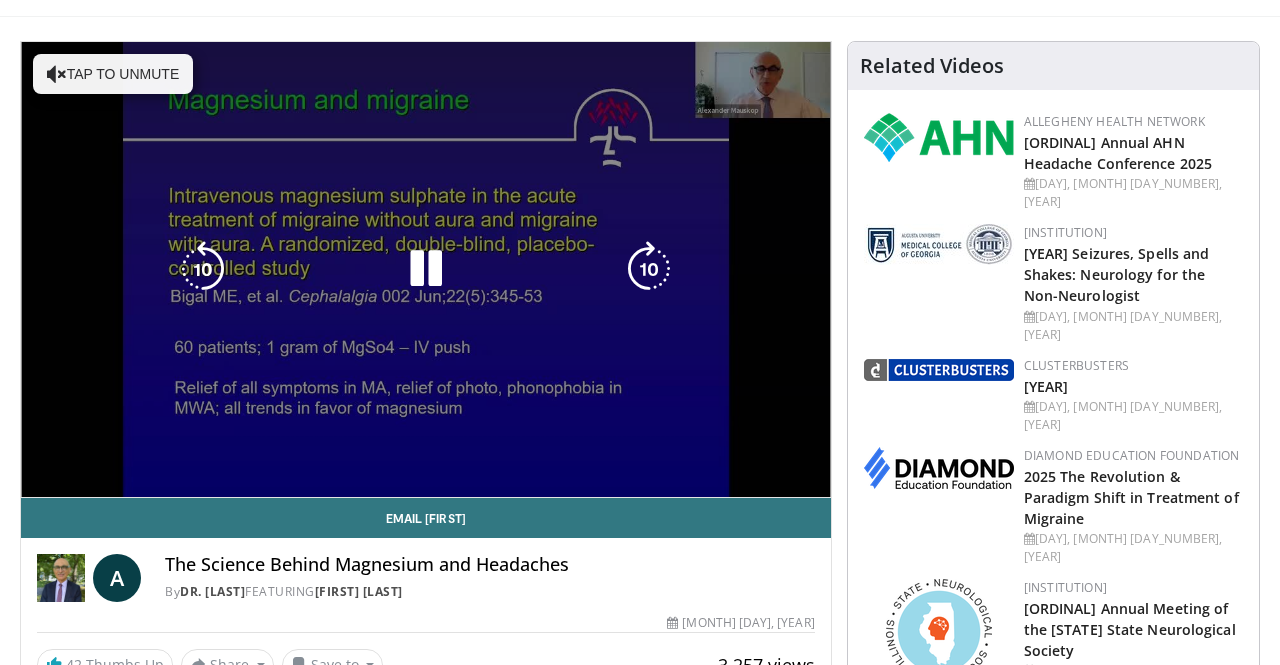 click on "10 seconds
Tap to unmute" at bounding box center (426, 269) 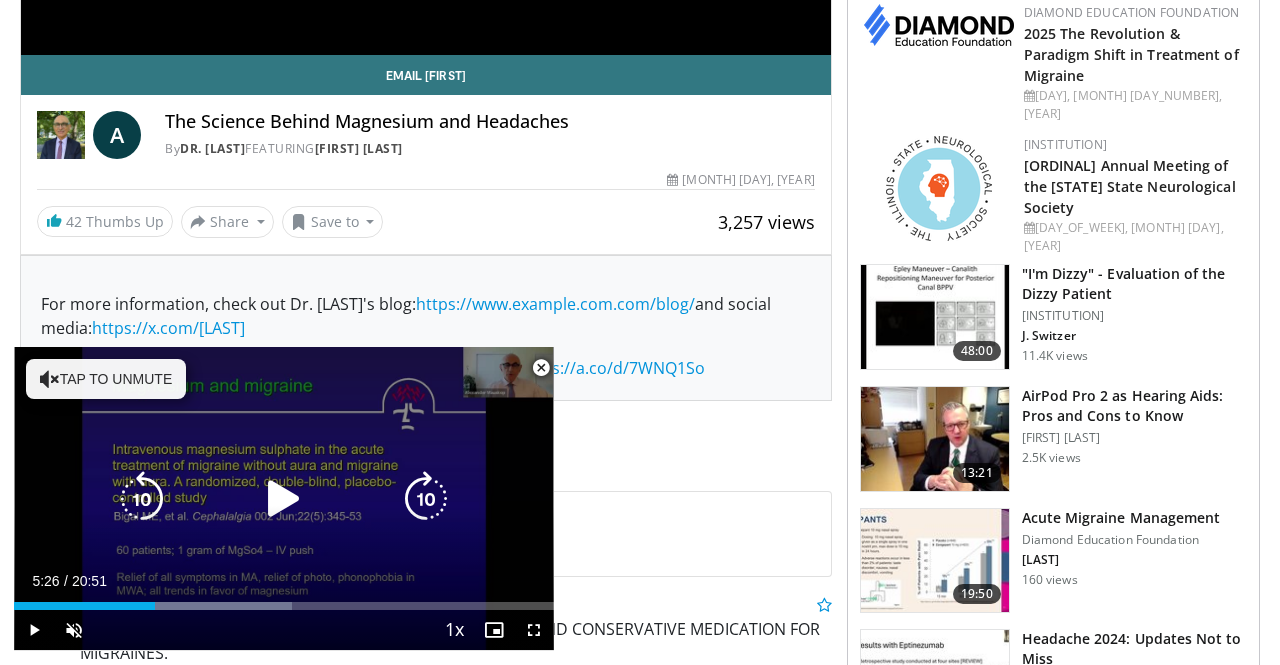 scroll, scrollTop: 545, scrollLeft: 0, axis: vertical 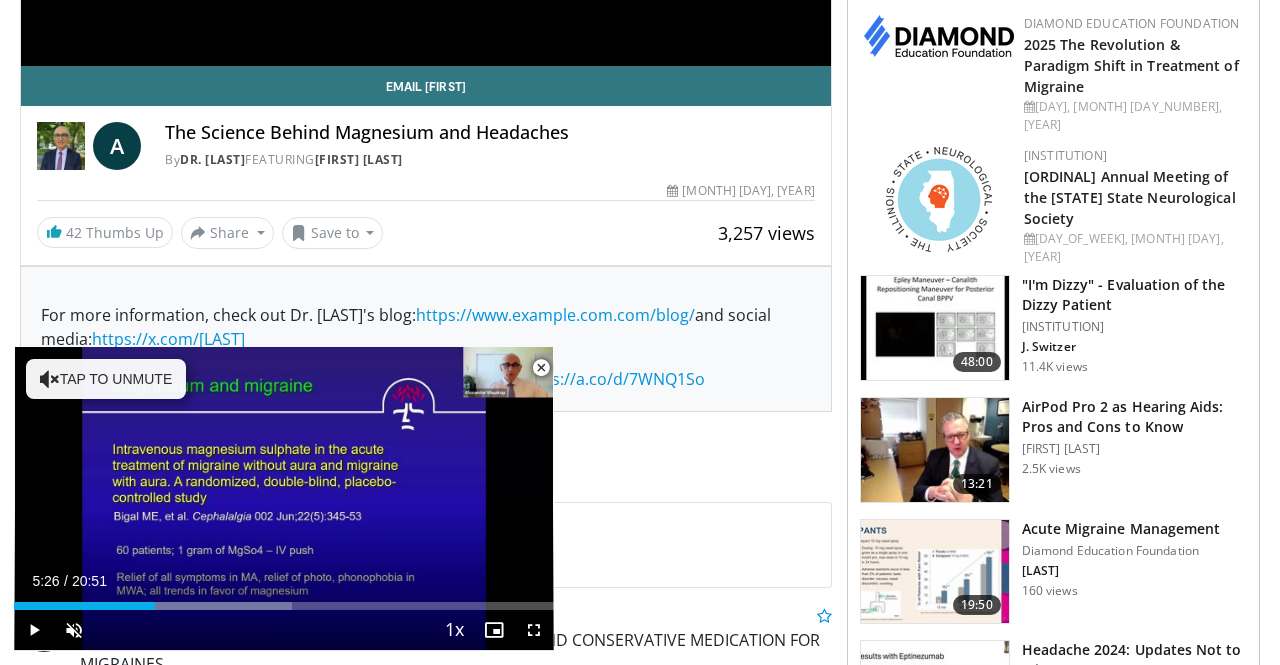click at bounding box center (541, 368) 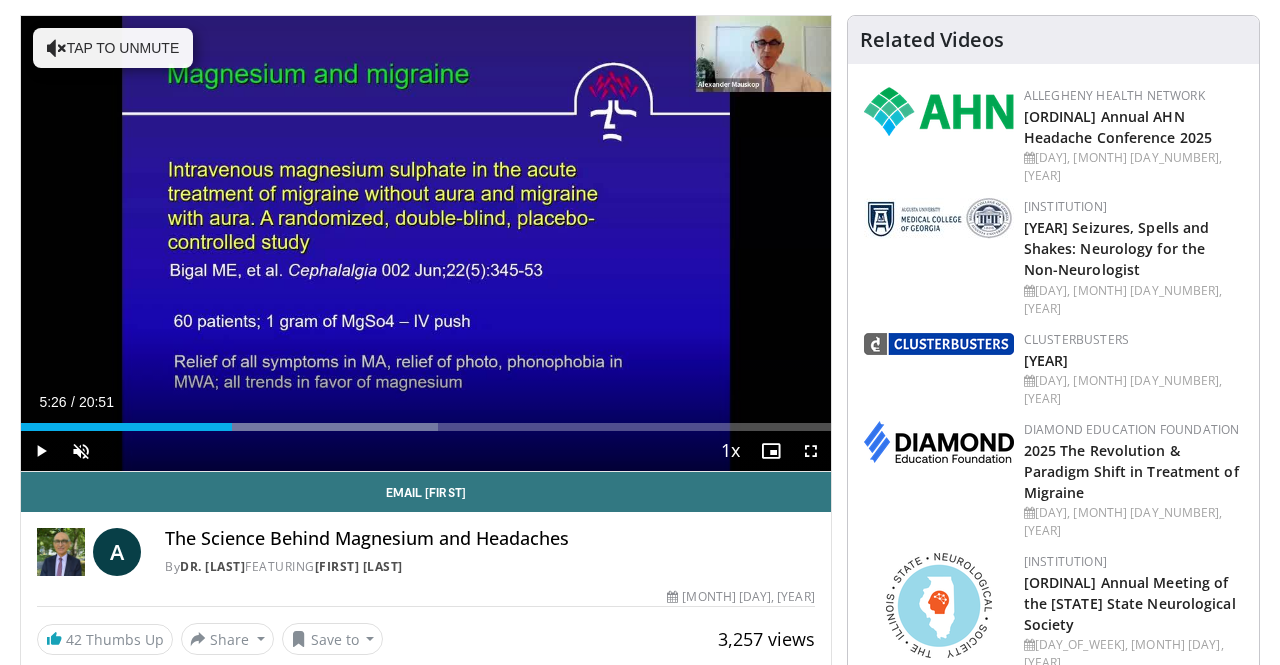 scroll, scrollTop: 120, scrollLeft: 0, axis: vertical 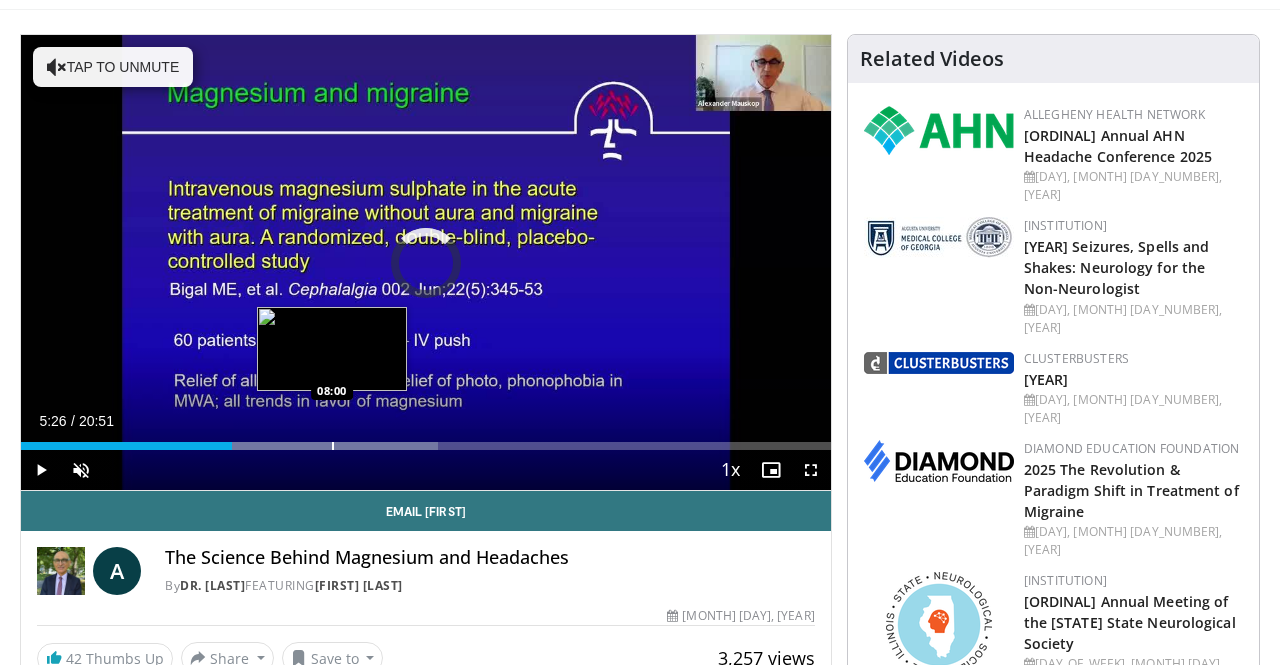 click at bounding box center (333, 446) 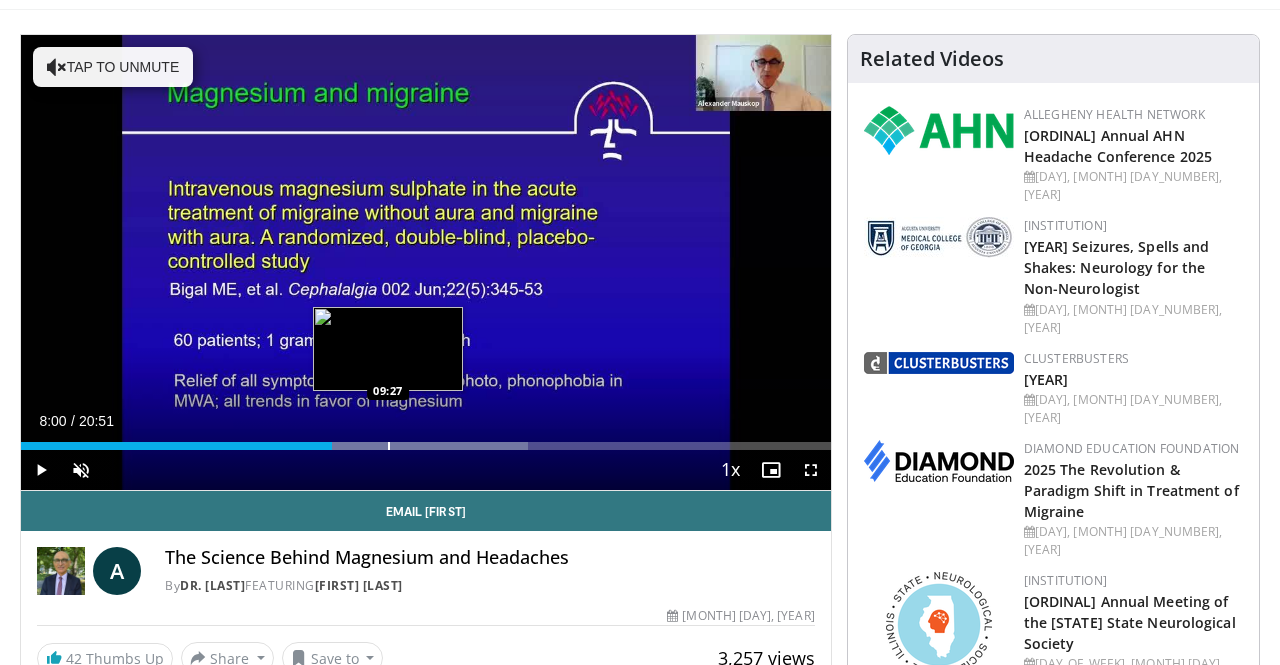 click at bounding box center (389, 446) 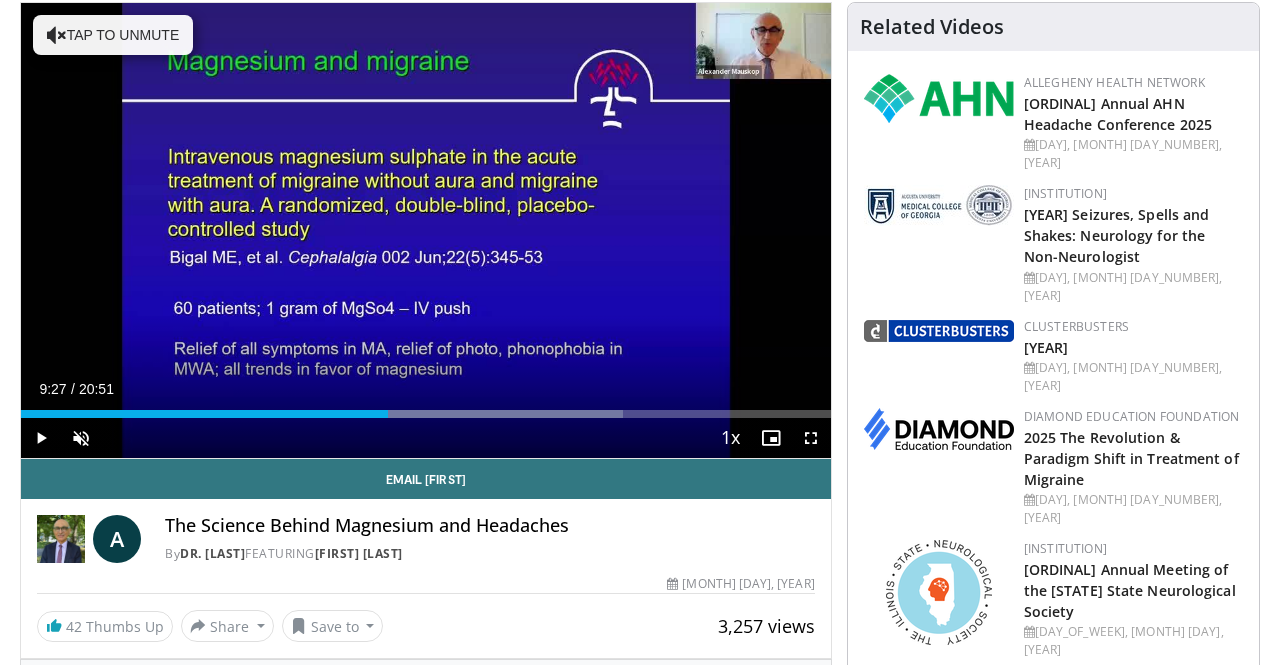 scroll, scrollTop: 154, scrollLeft: 0, axis: vertical 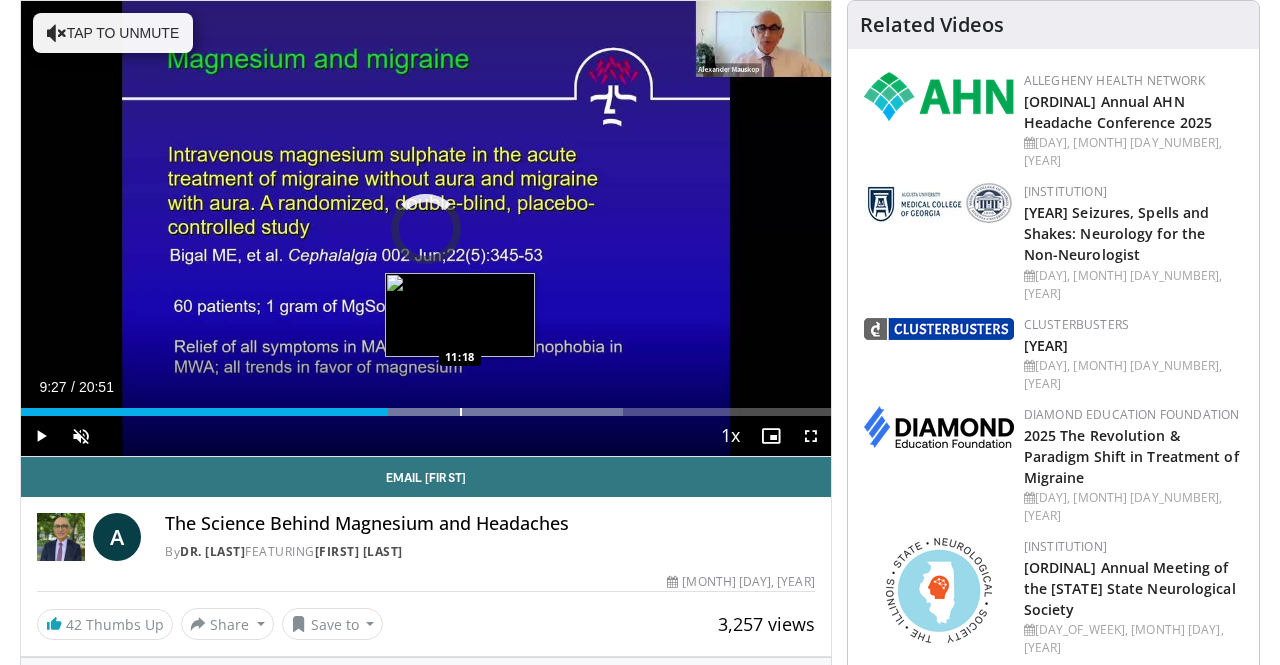 click at bounding box center [461, 412] 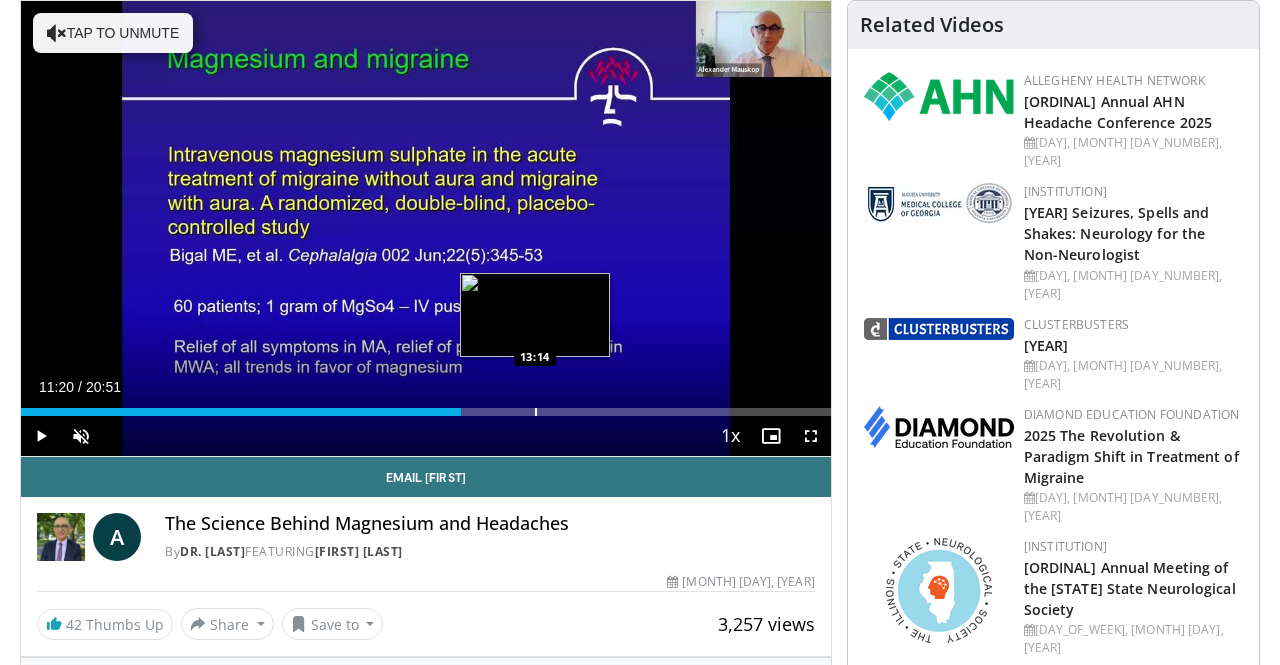 click at bounding box center [536, 412] 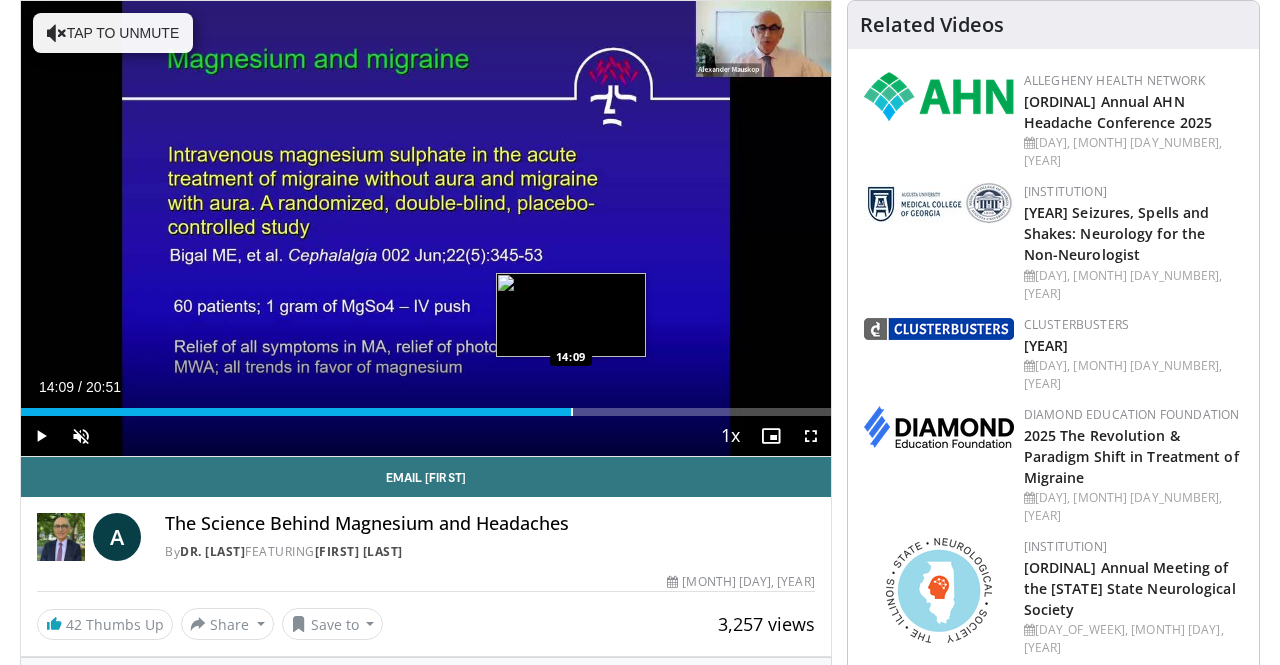 click at bounding box center [572, 412] 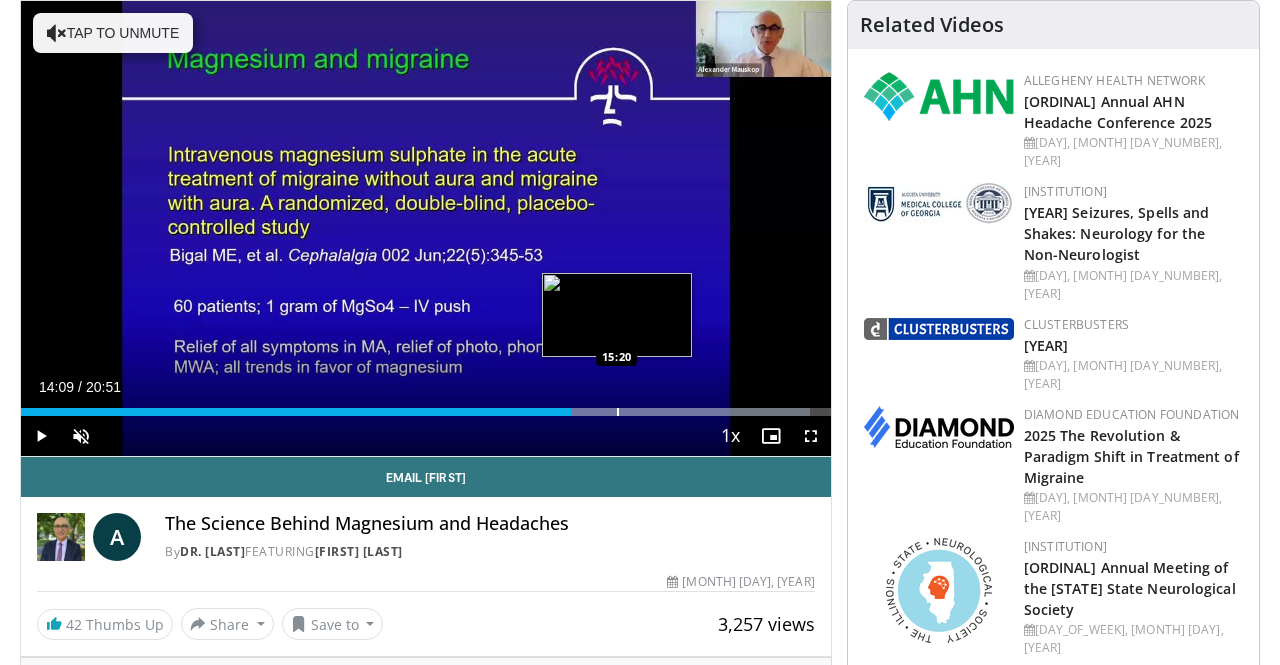 click on "Loaded :  97.46% 14:09 15:20" at bounding box center [426, 406] 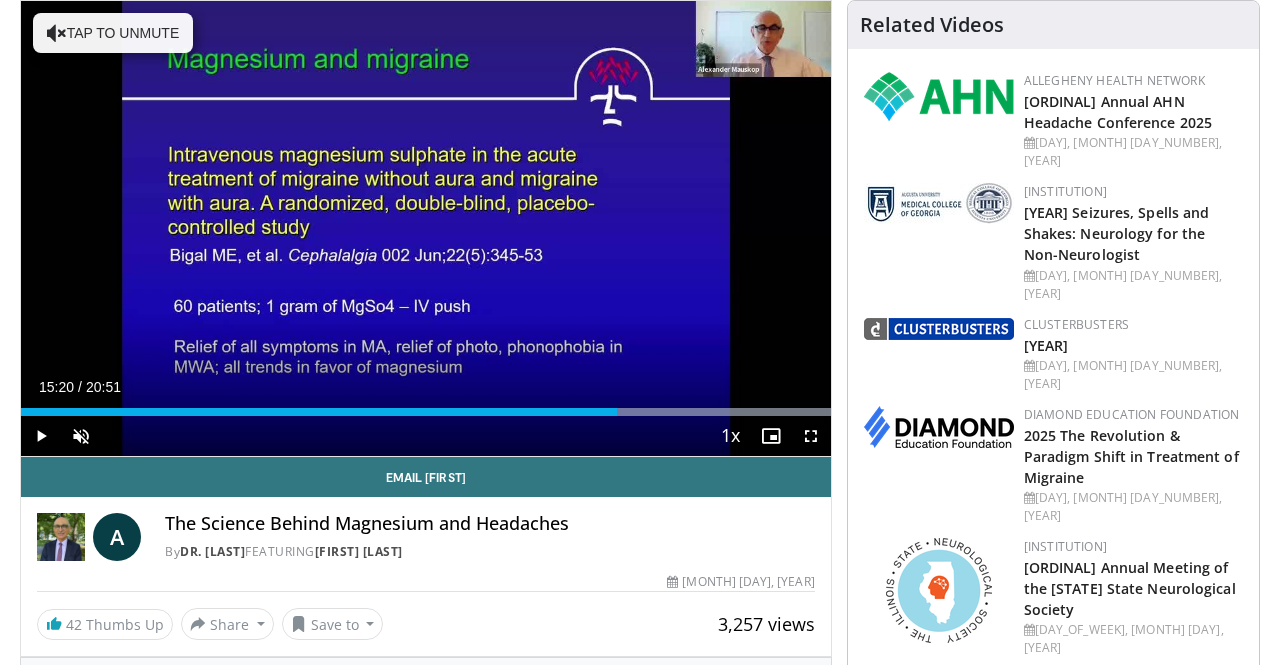 click on "Loaded :  99.99% 15:20 15:20" at bounding box center [426, 406] 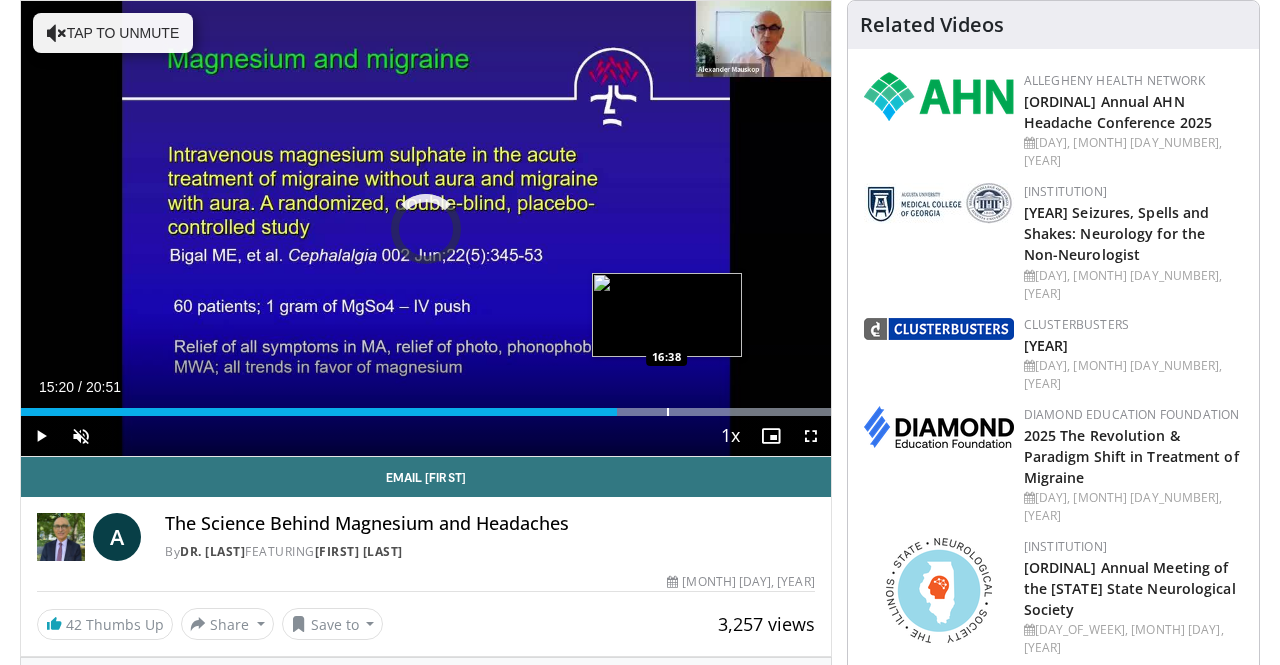 click at bounding box center (668, 412) 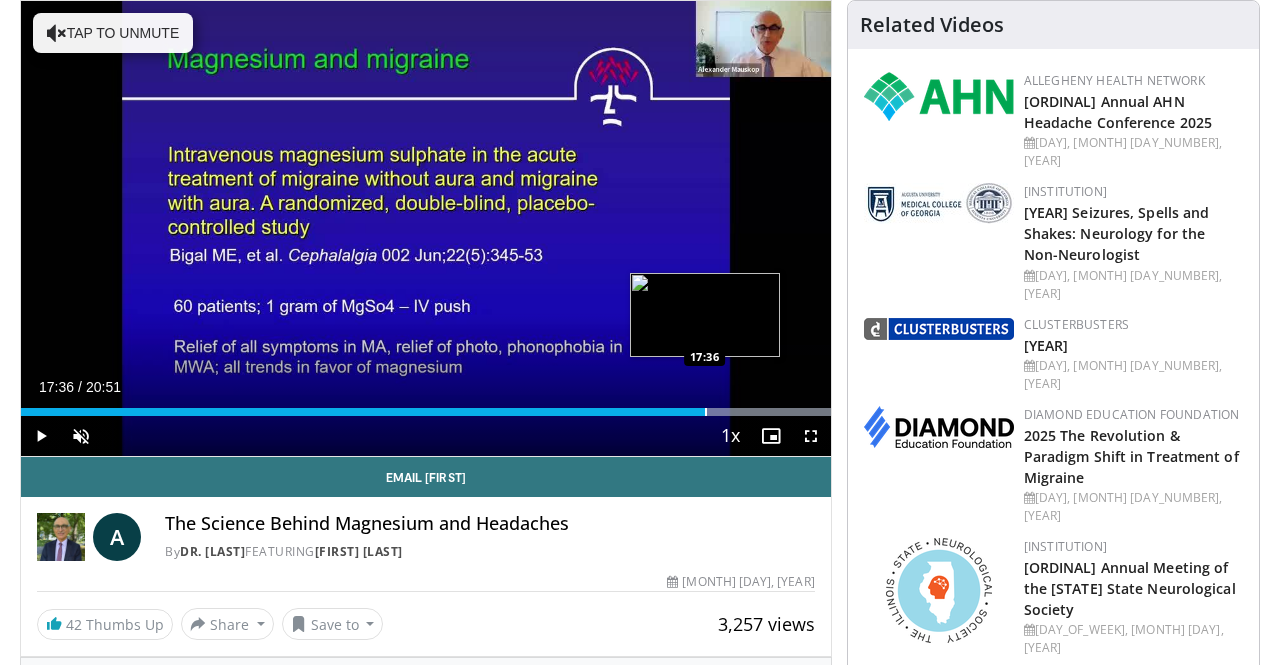 click at bounding box center (706, 412) 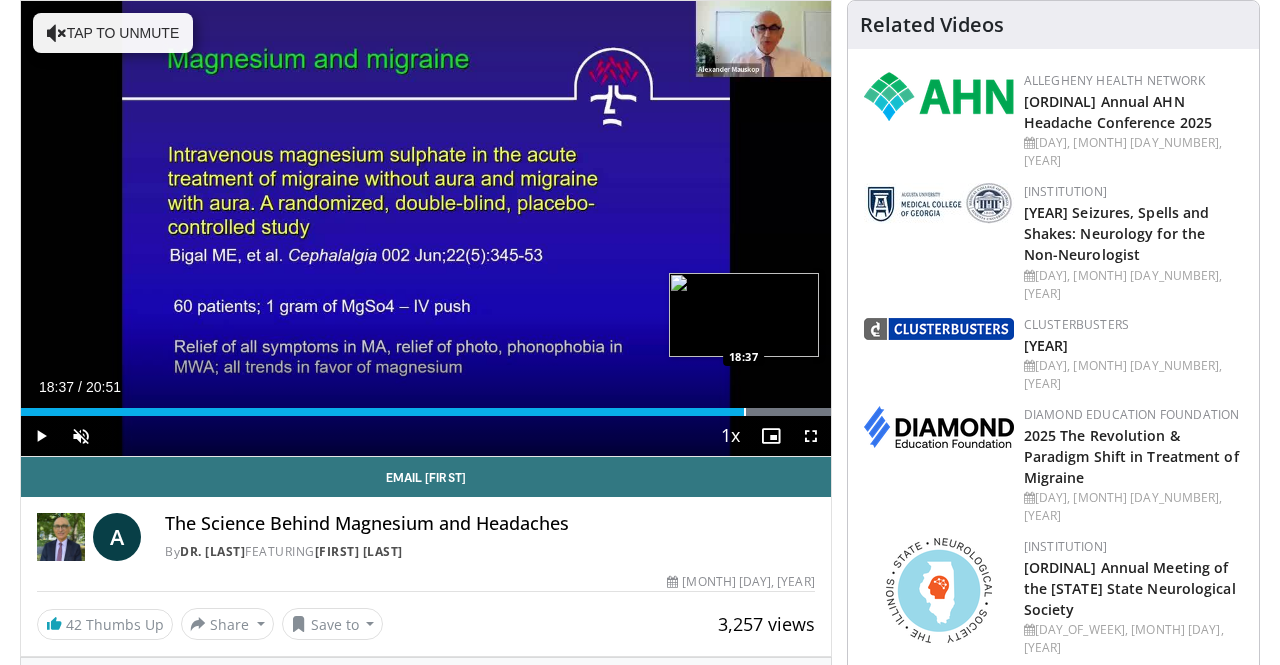 click at bounding box center [745, 412] 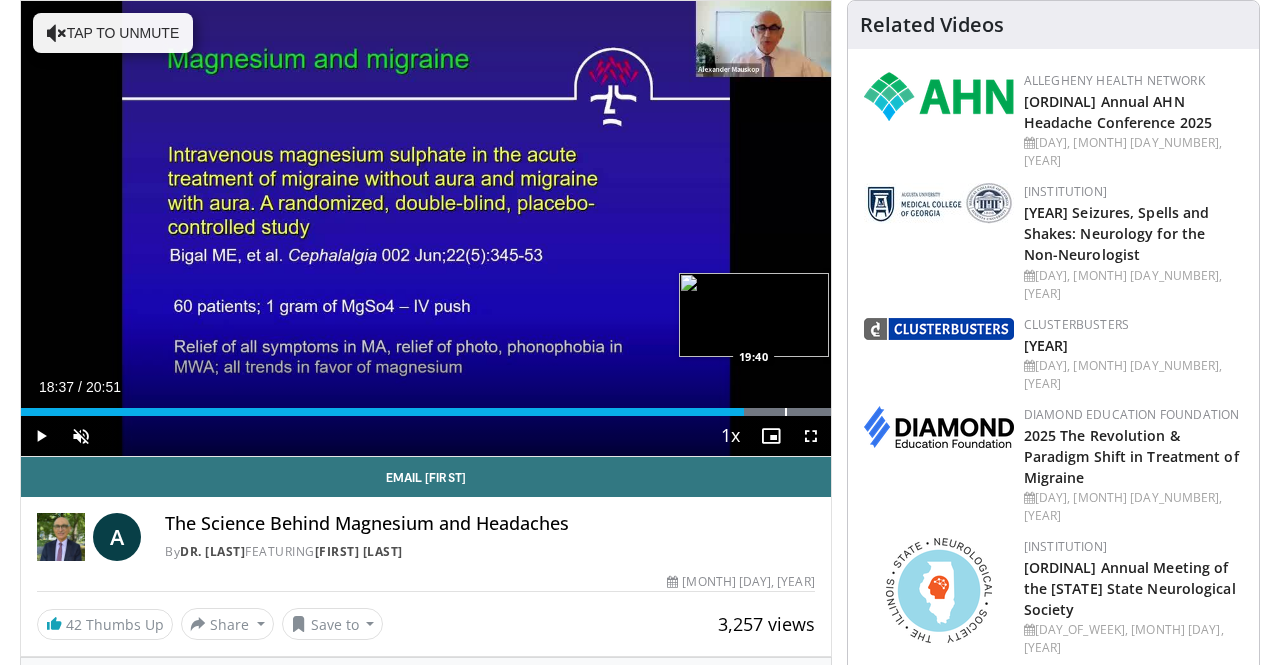 click at bounding box center (786, 412) 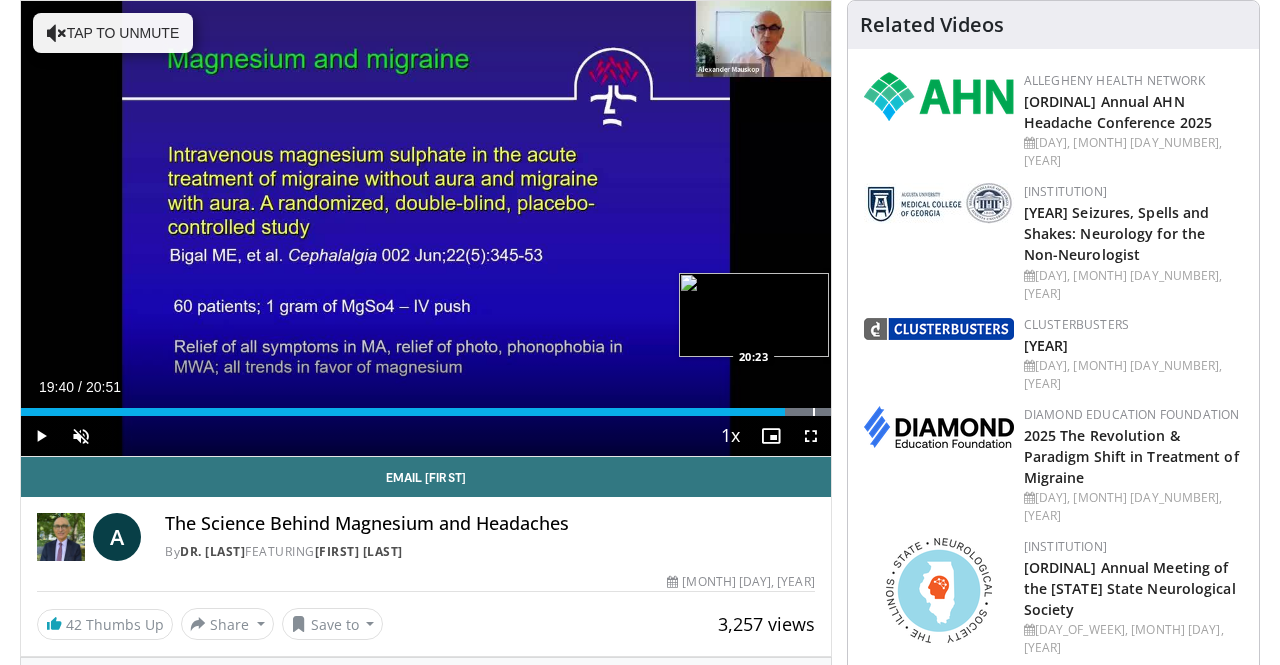 click at bounding box center (814, 412) 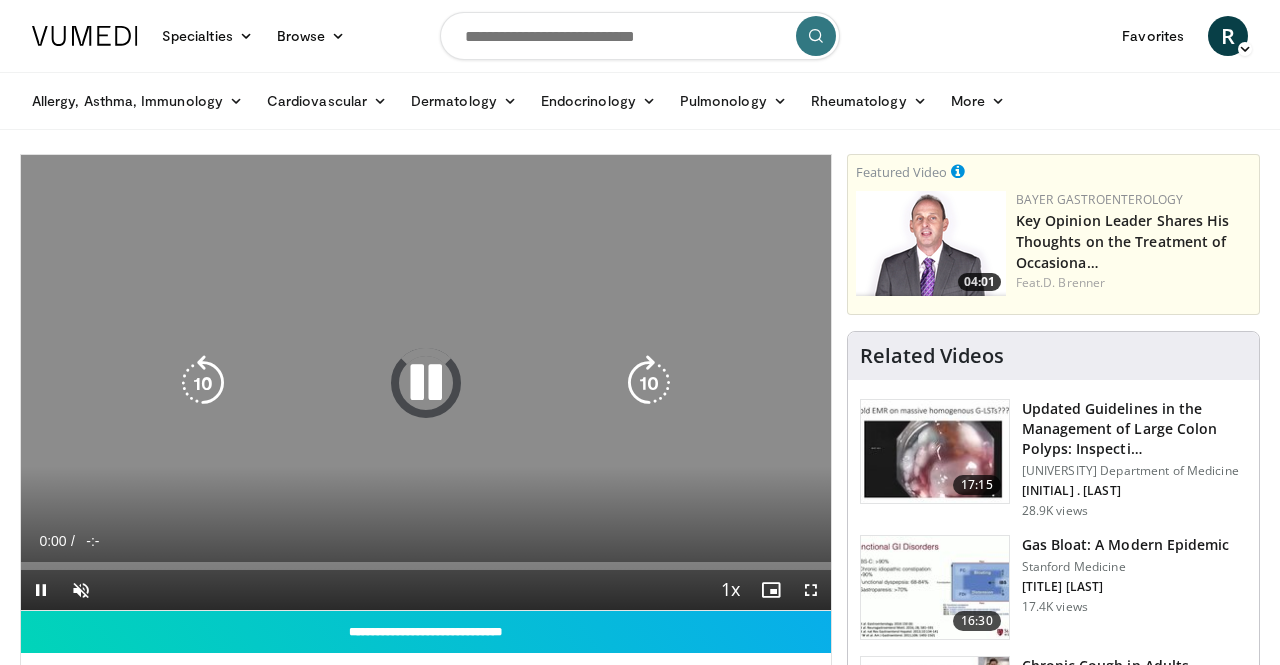 scroll, scrollTop: 0, scrollLeft: 0, axis: both 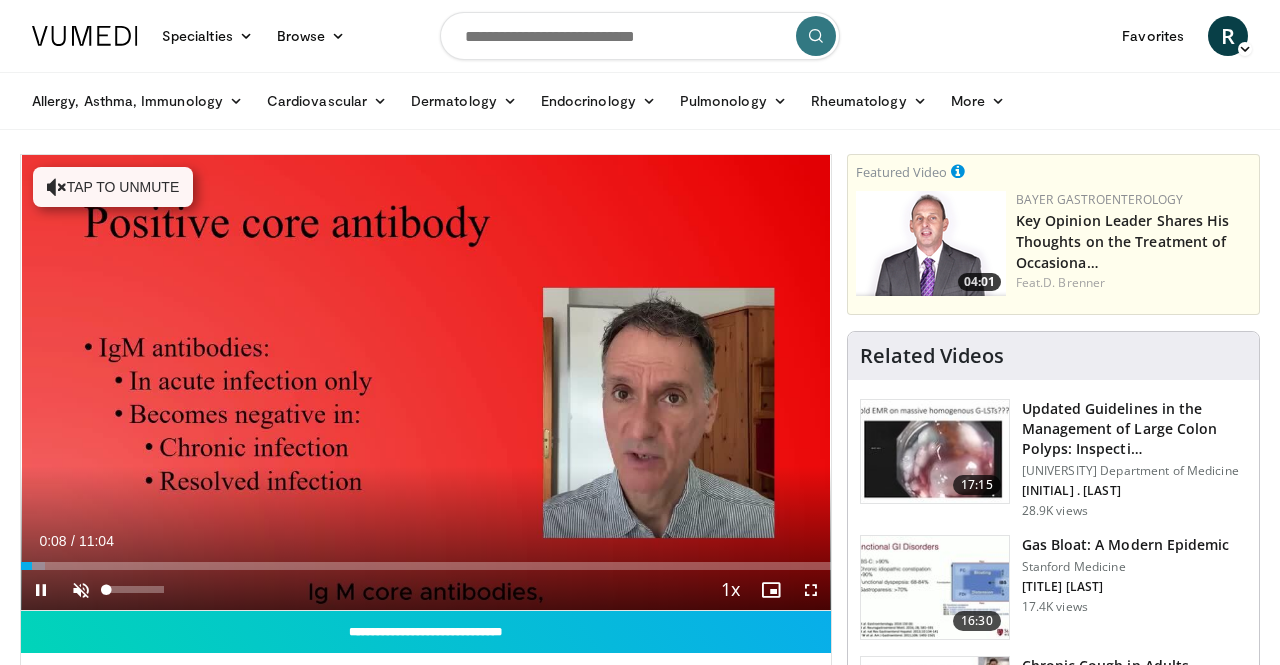 click at bounding box center (81, 590) 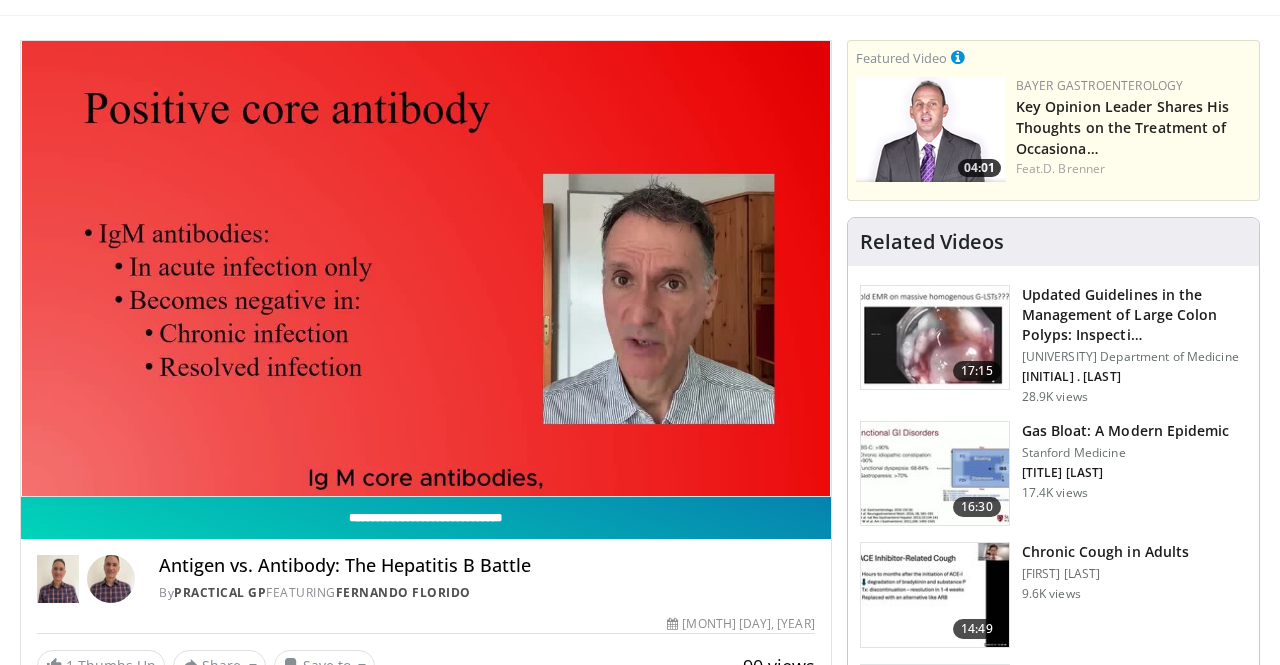 scroll, scrollTop: 120, scrollLeft: 0, axis: vertical 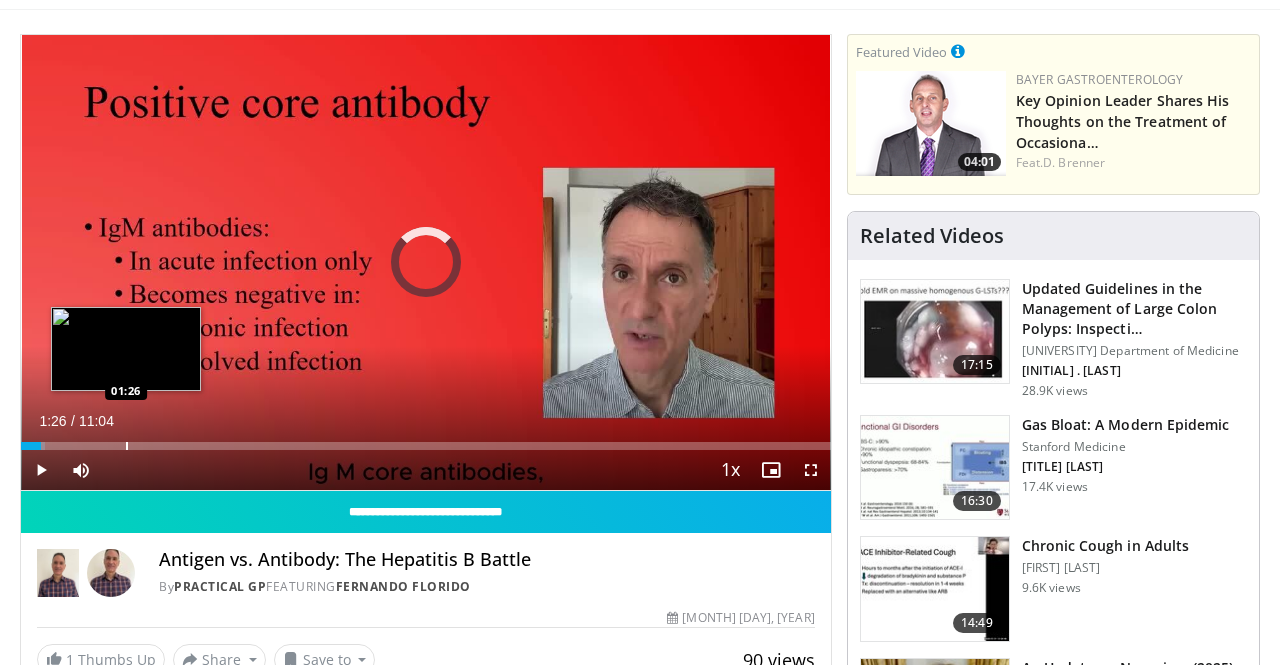 click at bounding box center [127, 446] 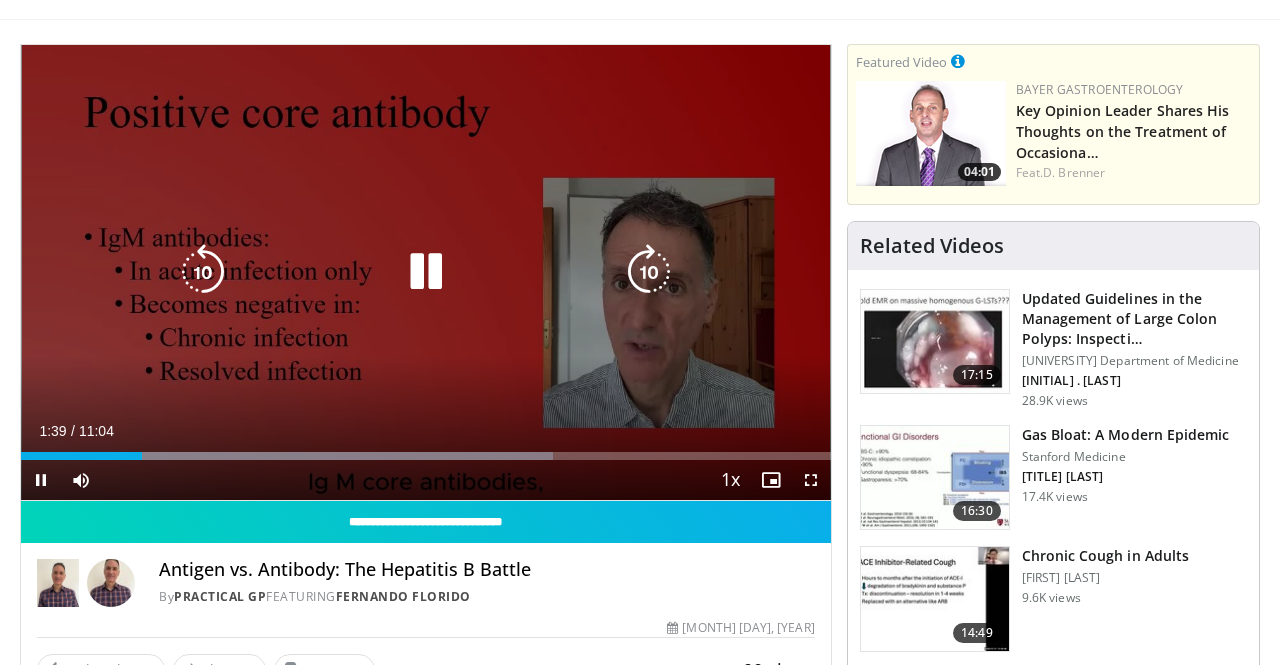 scroll, scrollTop: 104, scrollLeft: 0, axis: vertical 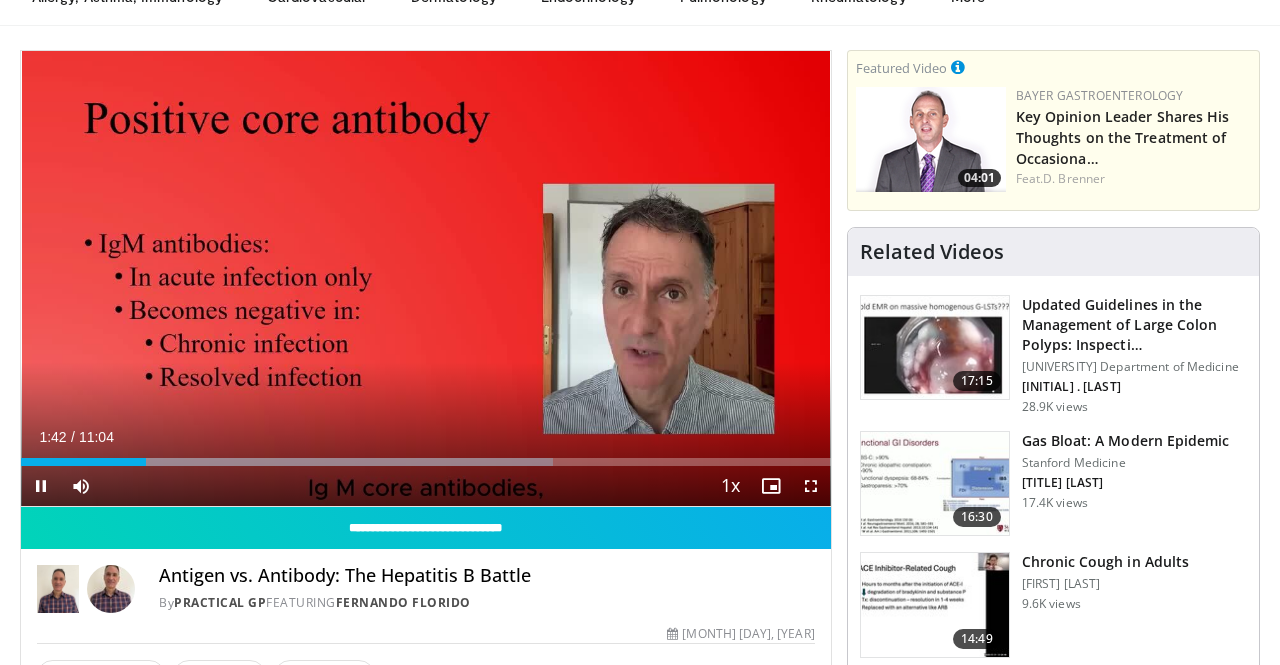 click at bounding box center [811, 486] 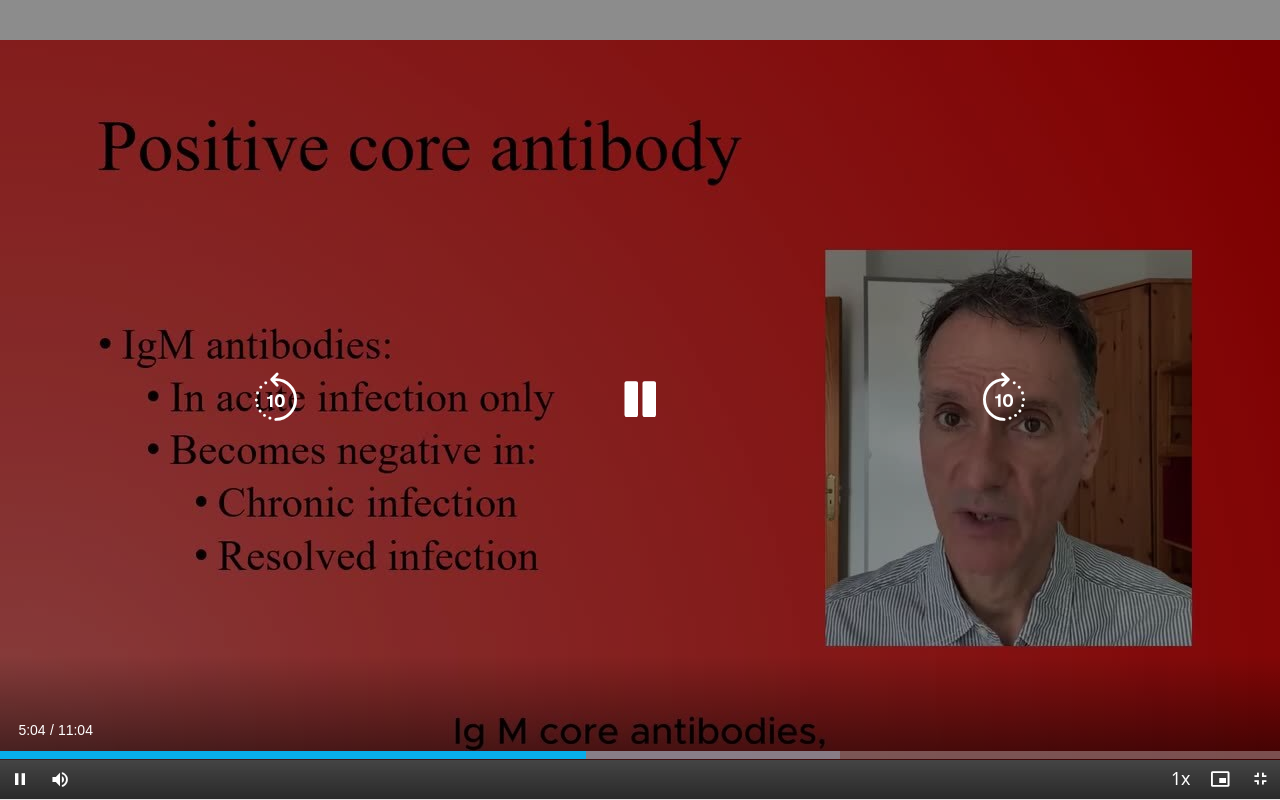 click on "**********" at bounding box center (640, 400) 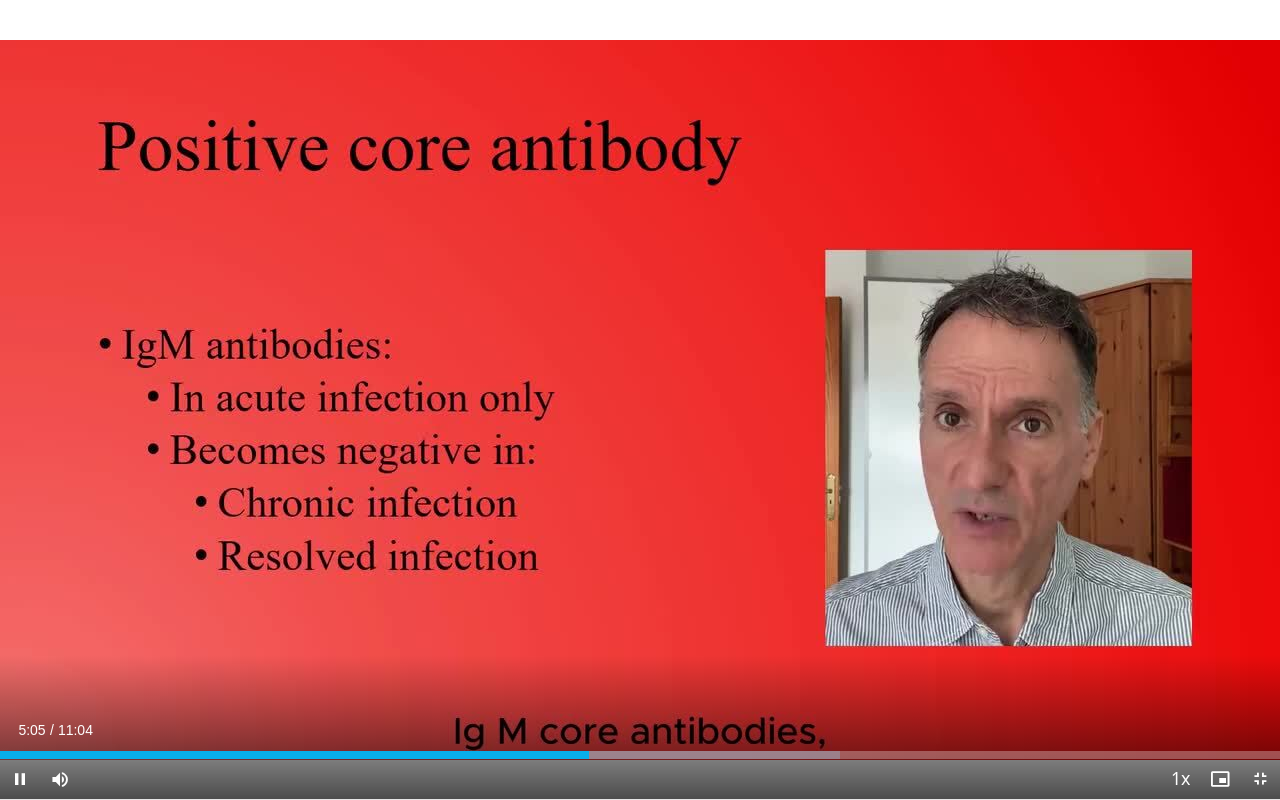 click at bounding box center [1260, 779] 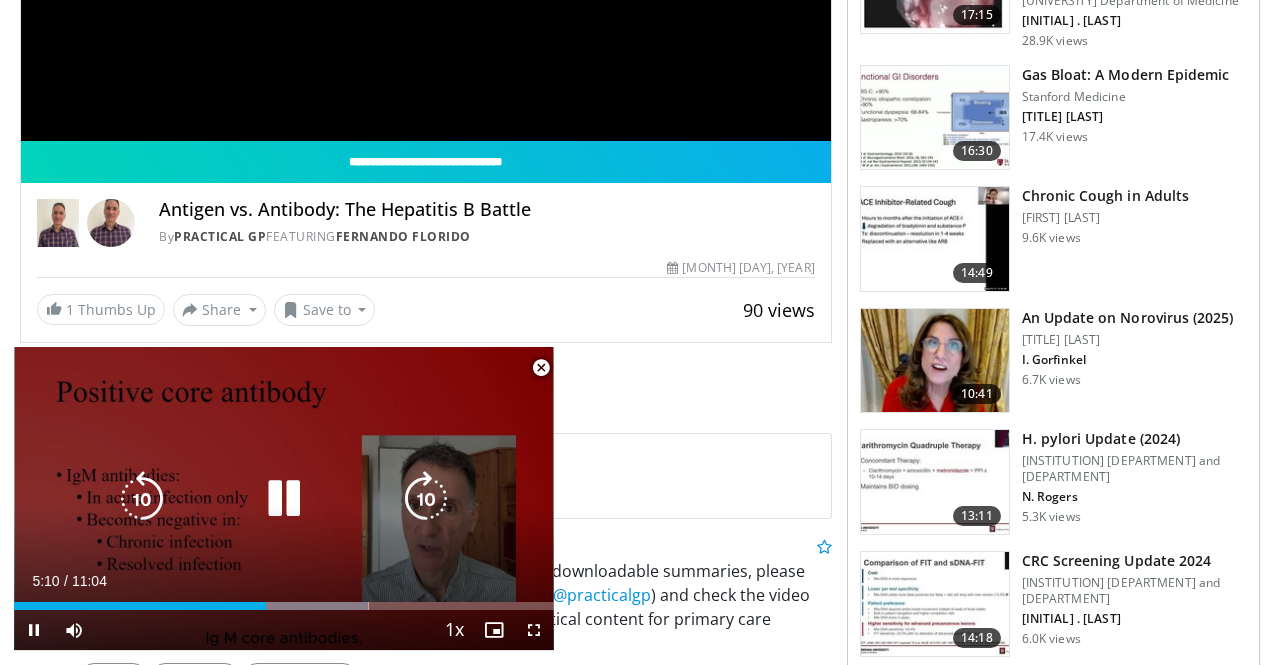 scroll, scrollTop: 477, scrollLeft: 0, axis: vertical 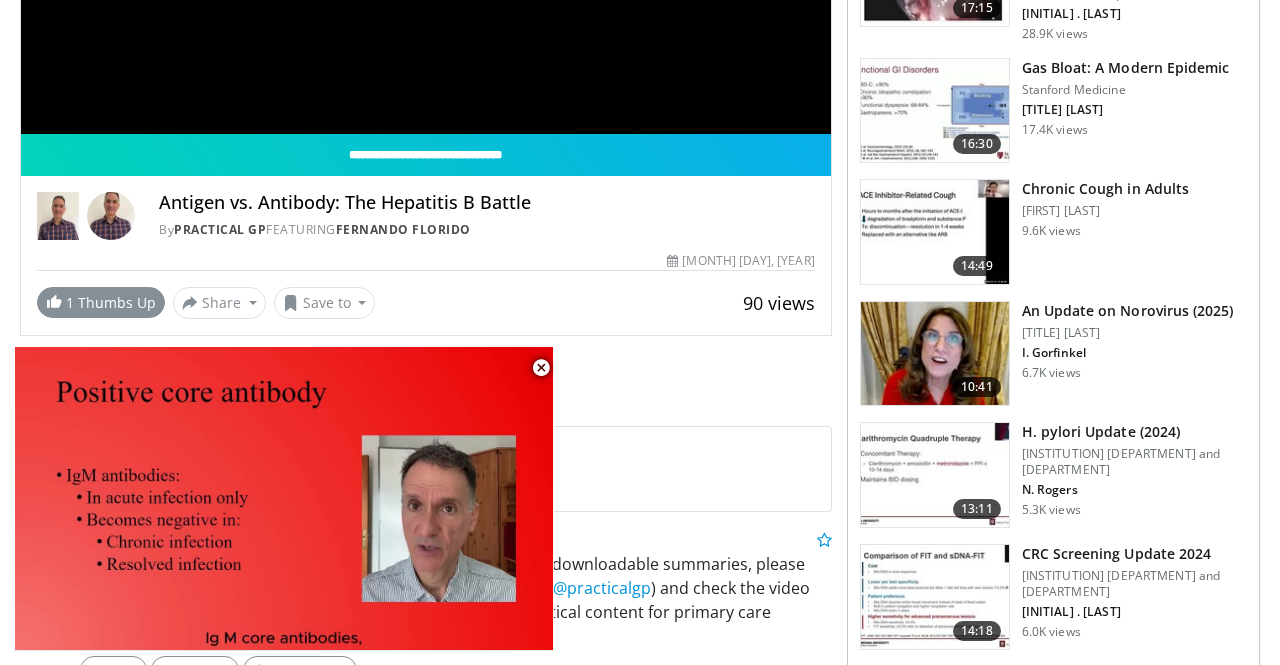 click on "1
Thumbs Up" at bounding box center [101, 302] 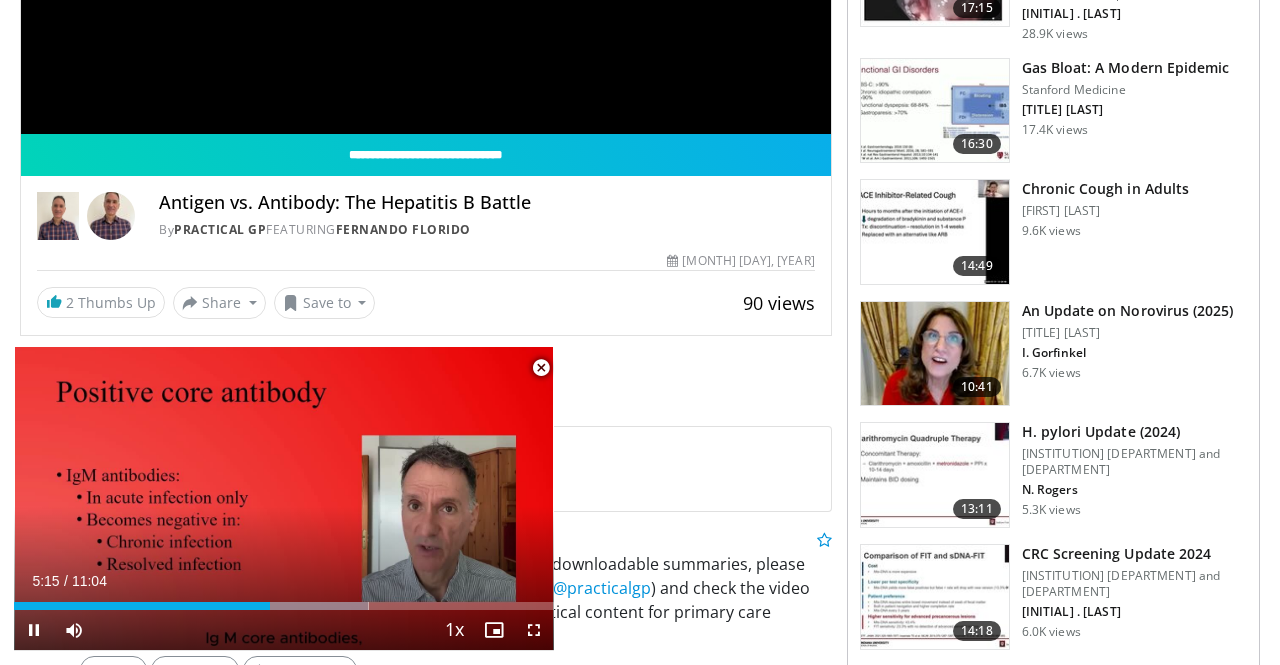 click at bounding box center (541, 368) 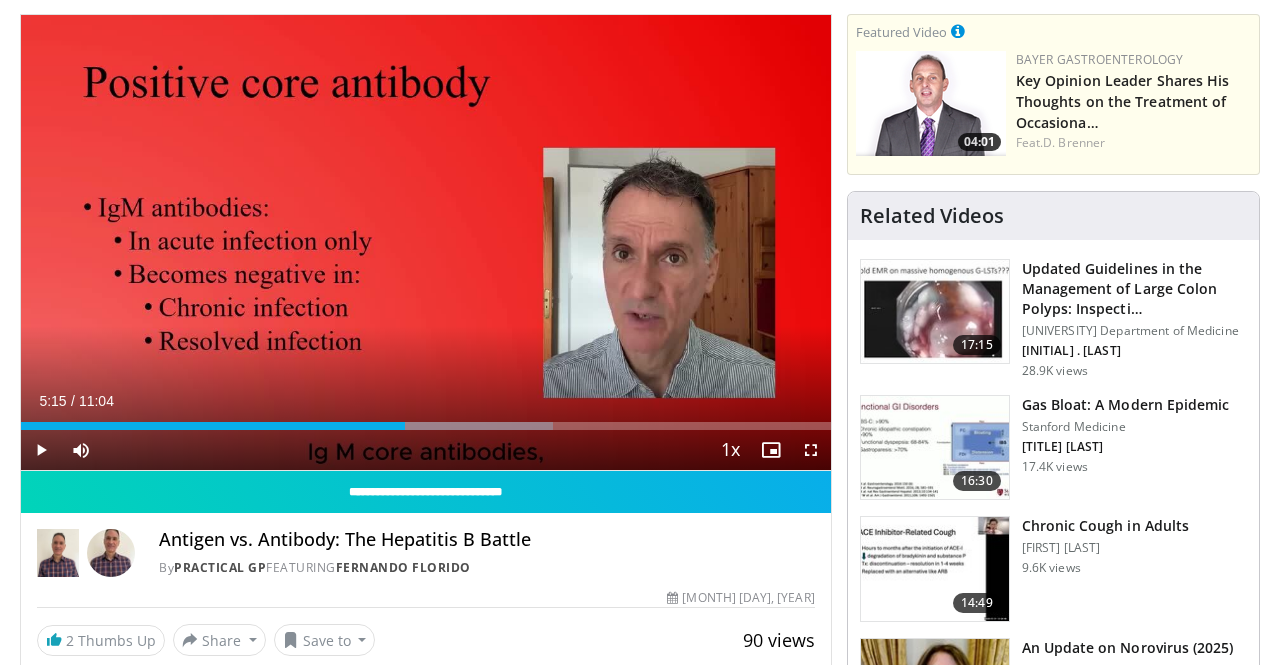 scroll, scrollTop: 129, scrollLeft: 0, axis: vertical 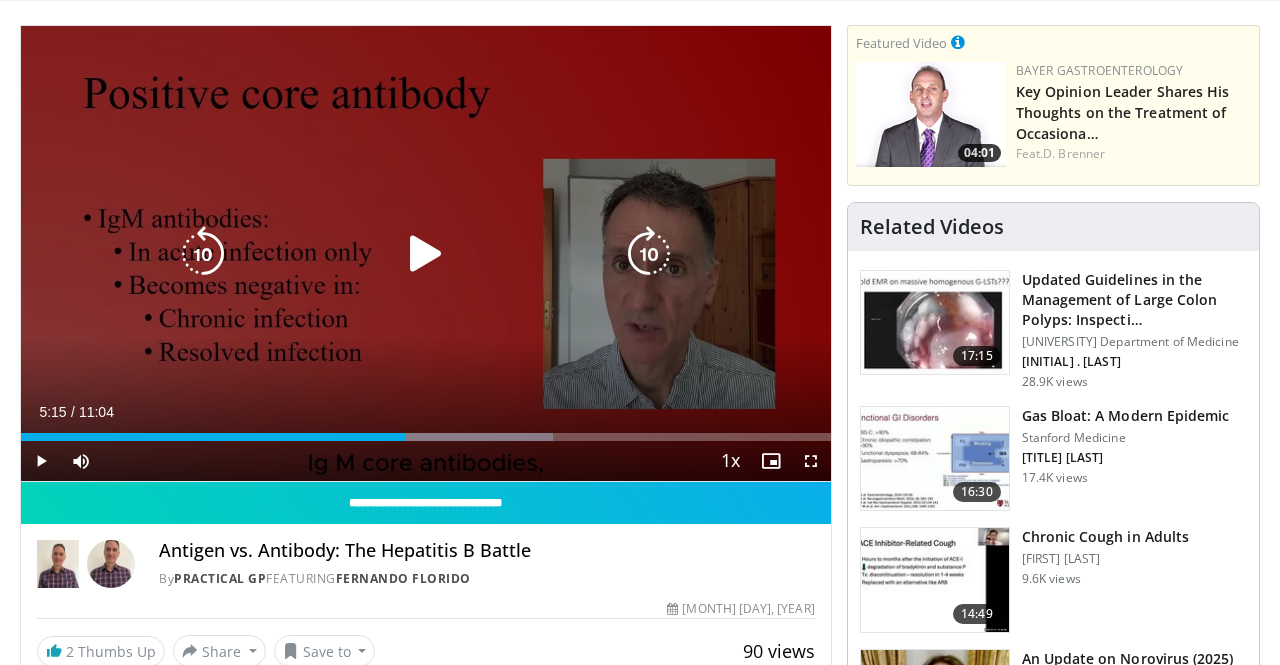 click at bounding box center (426, 254) 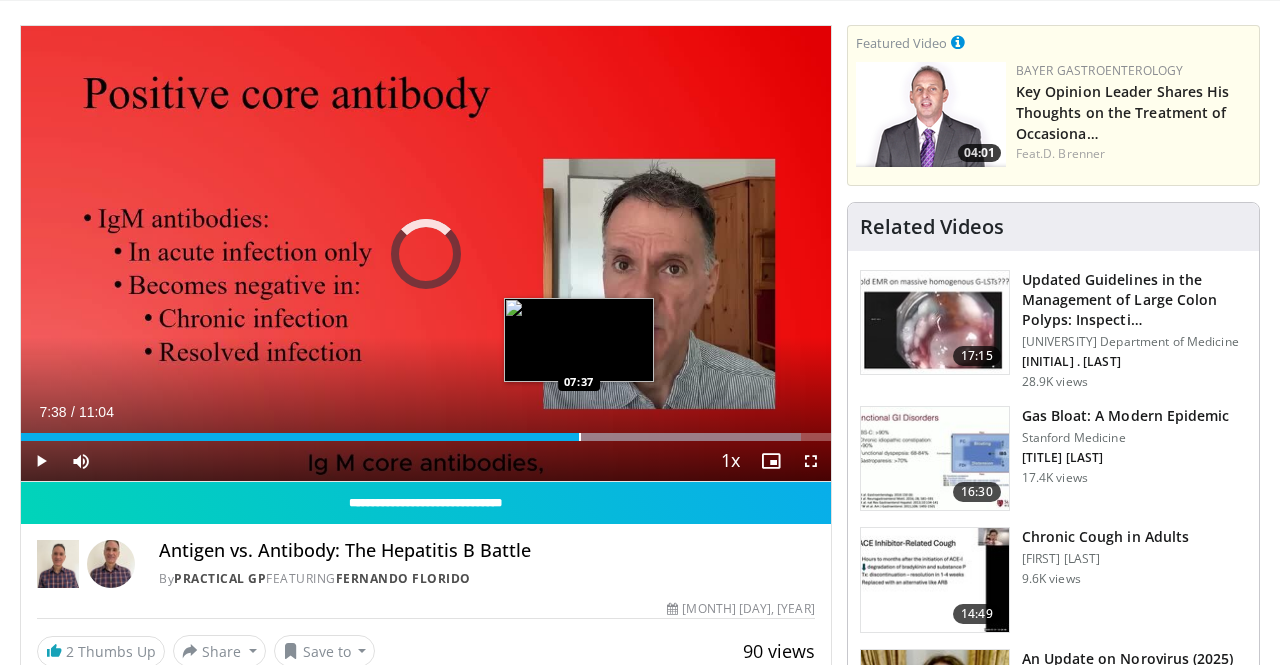 click at bounding box center [580, 437] 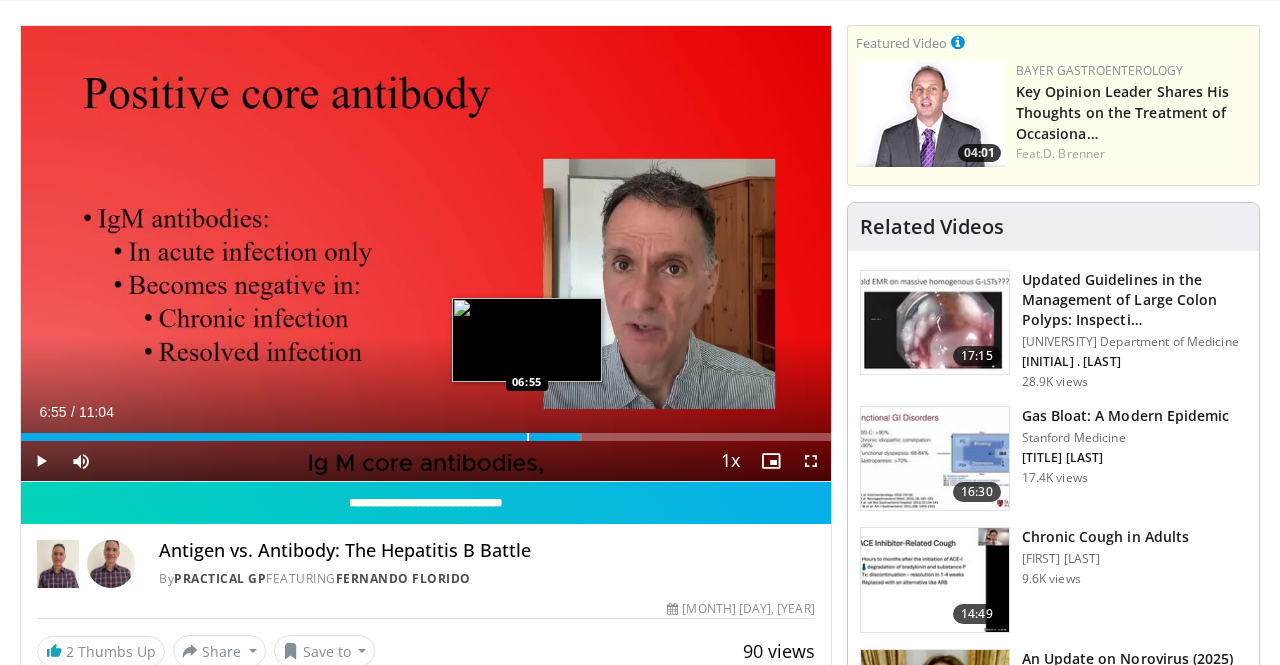click on "Loaded :  69.23% [TIME] [TIME]" at bounding box center (426, 437) 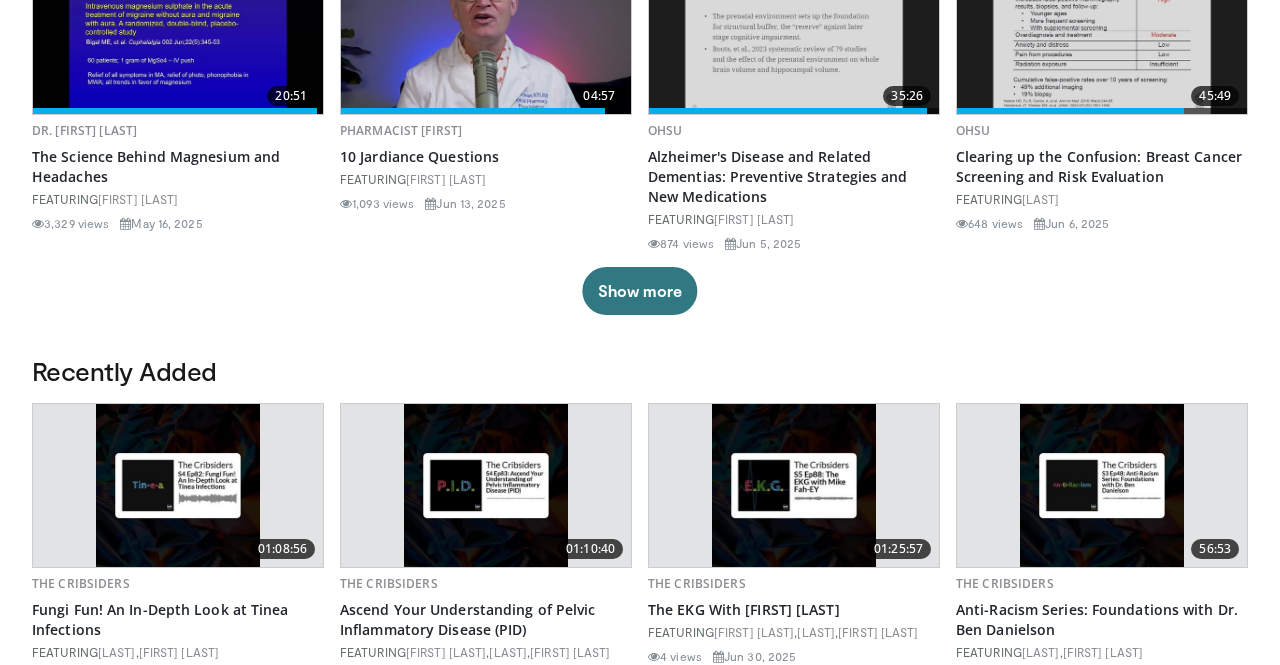 scroll, scrollTop: 691, scrollLeft: 0, axis: vertical 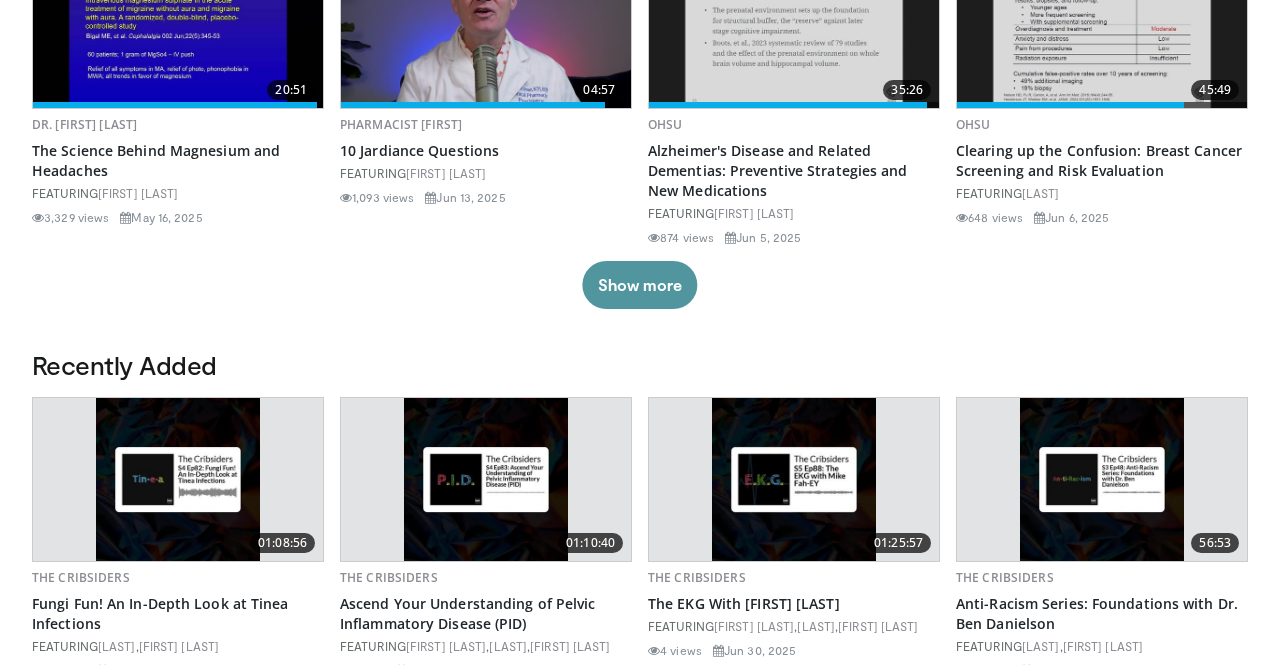 click on "Show more" at bounding box center [639, 285] 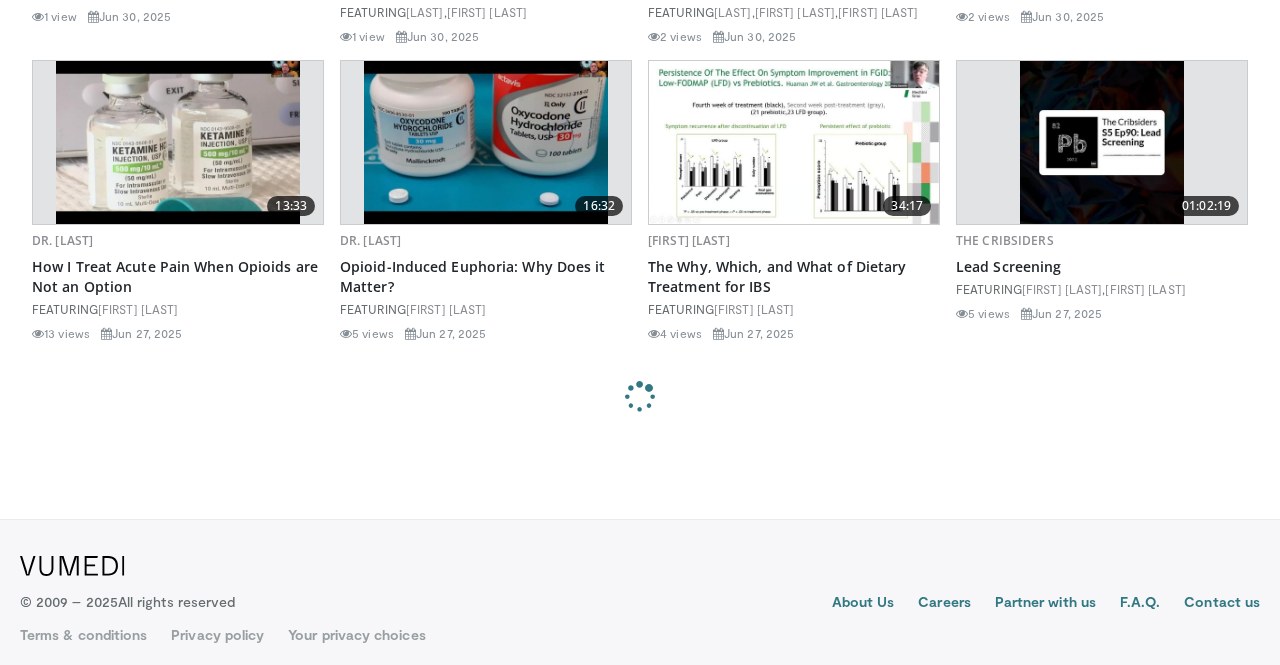 scroll, scrollTop: 2789, scrollLeft: 0, axis: vertical 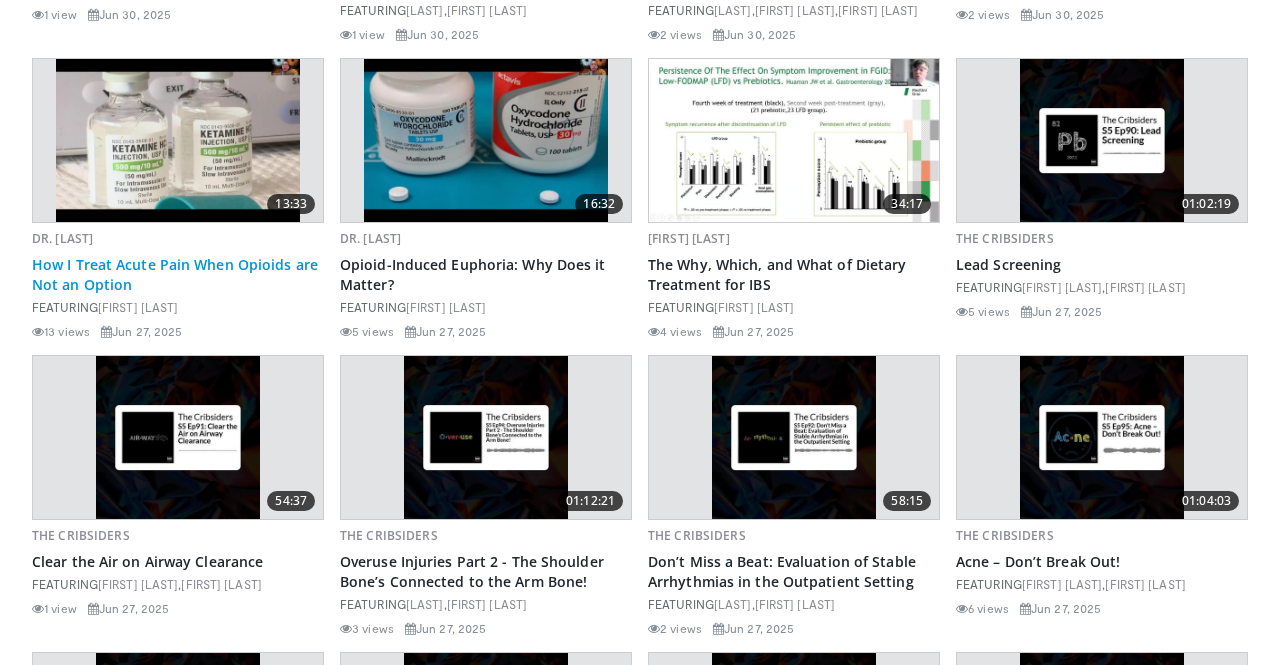 click on "How I Treat Acute Pain When Opioids are Not an Option" at bounding box center (178, 275) 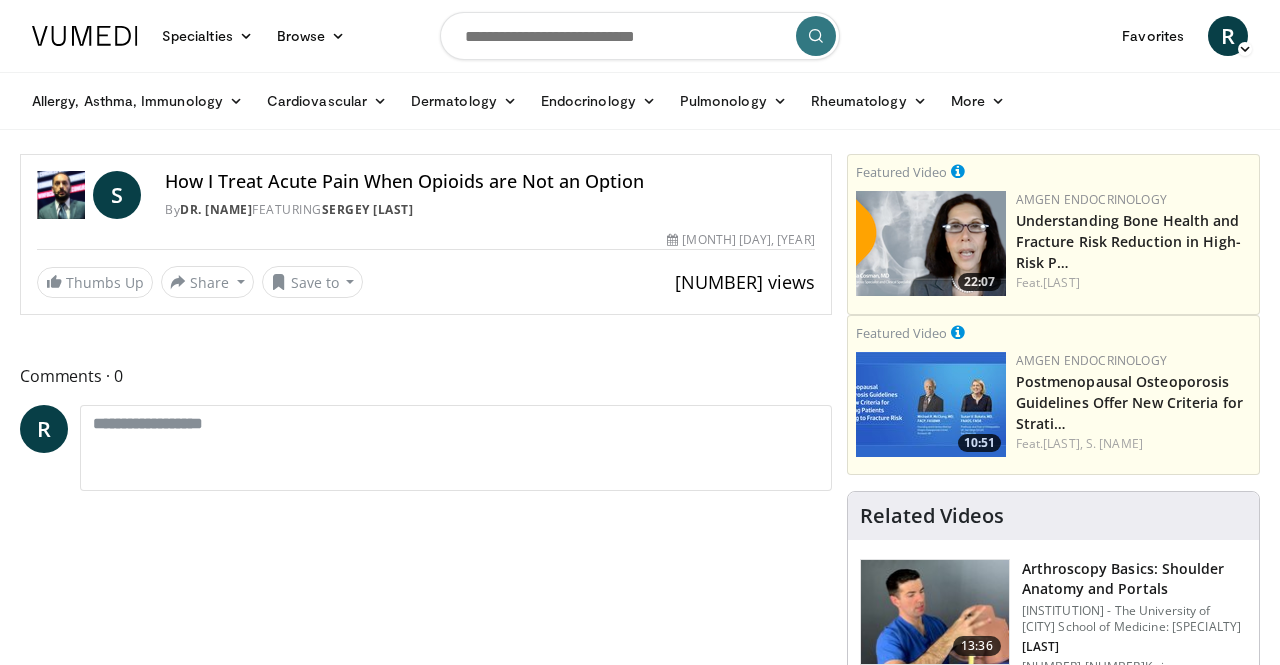 scroll, scrollTop: 0, scrollLeft: 0, axis: both 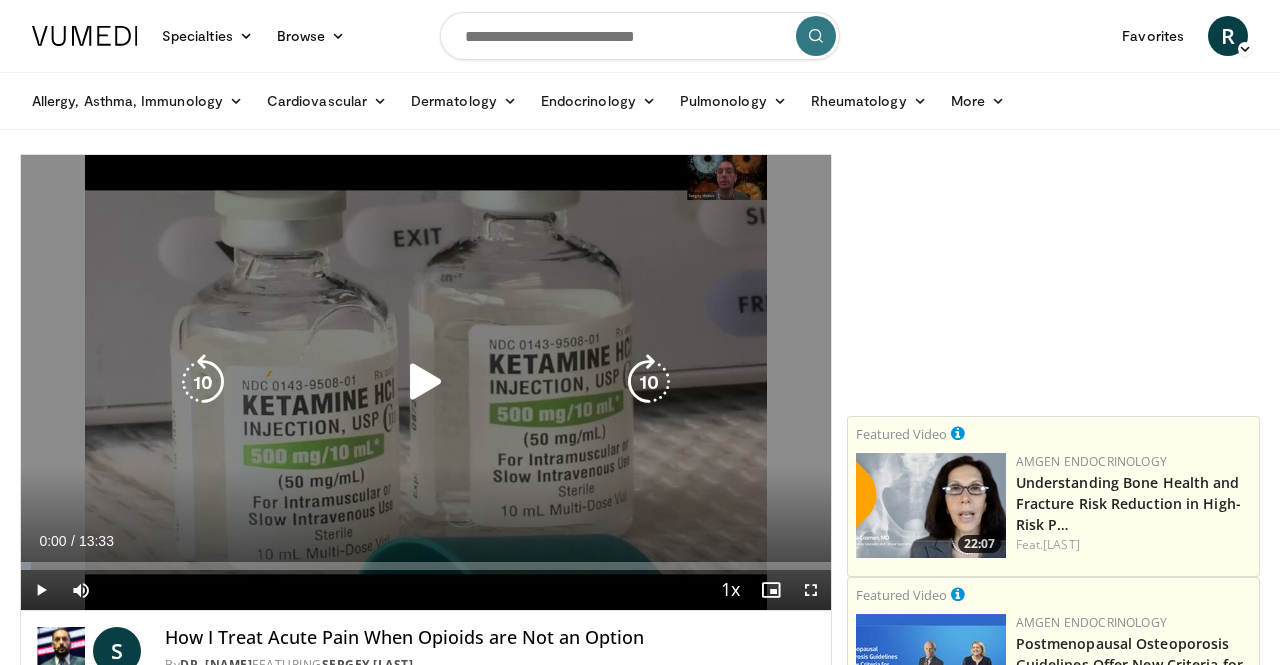 click at bounding box center [426, 382] 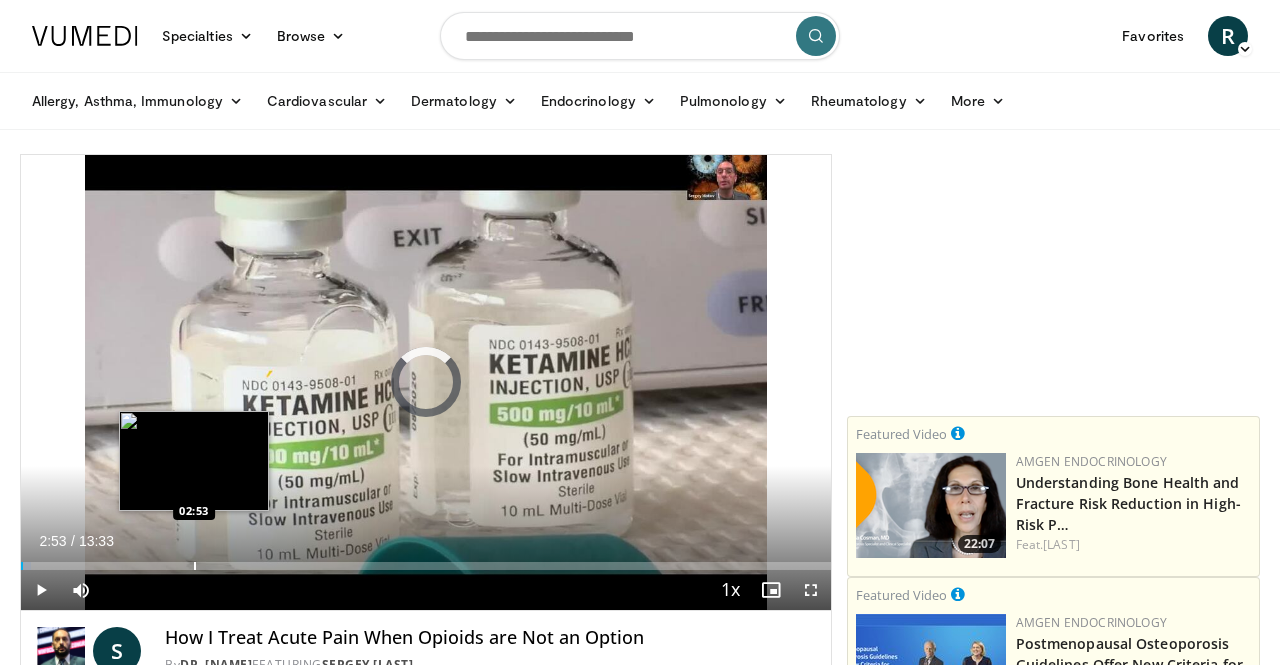 click at bounding box center [195, 566] 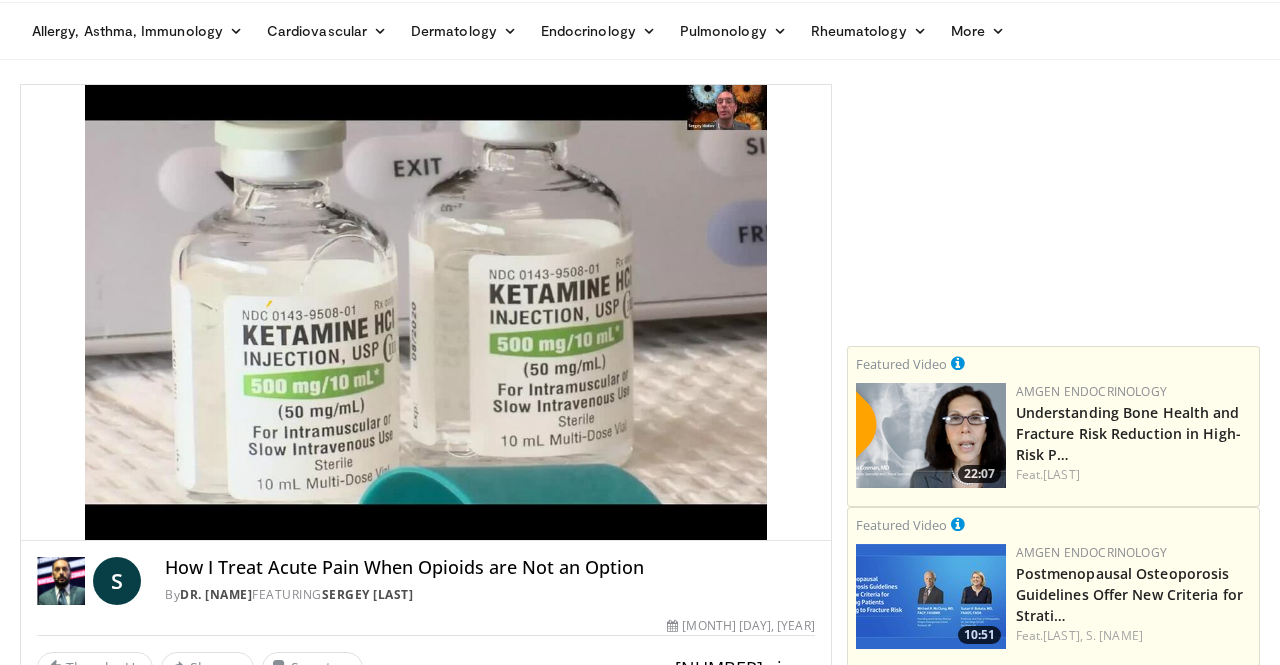 scroll, scrollTop: 69, scrollLeft: 0, axis: vertical 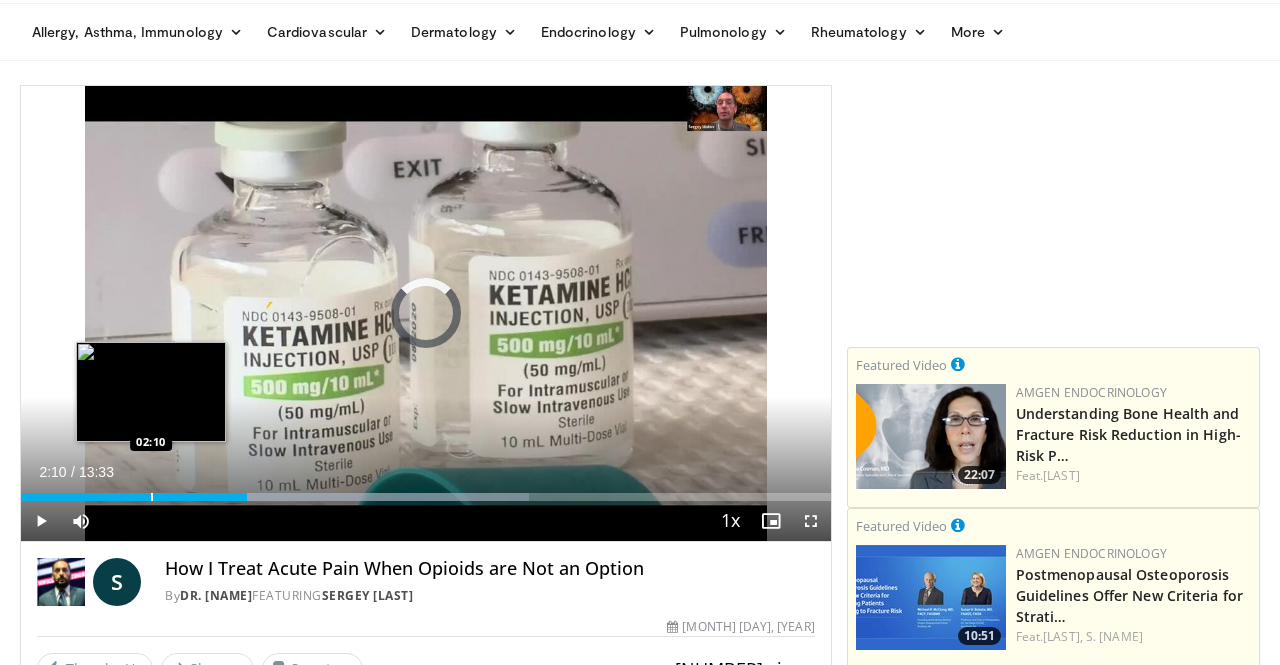 click at bounding box center [152, 497] 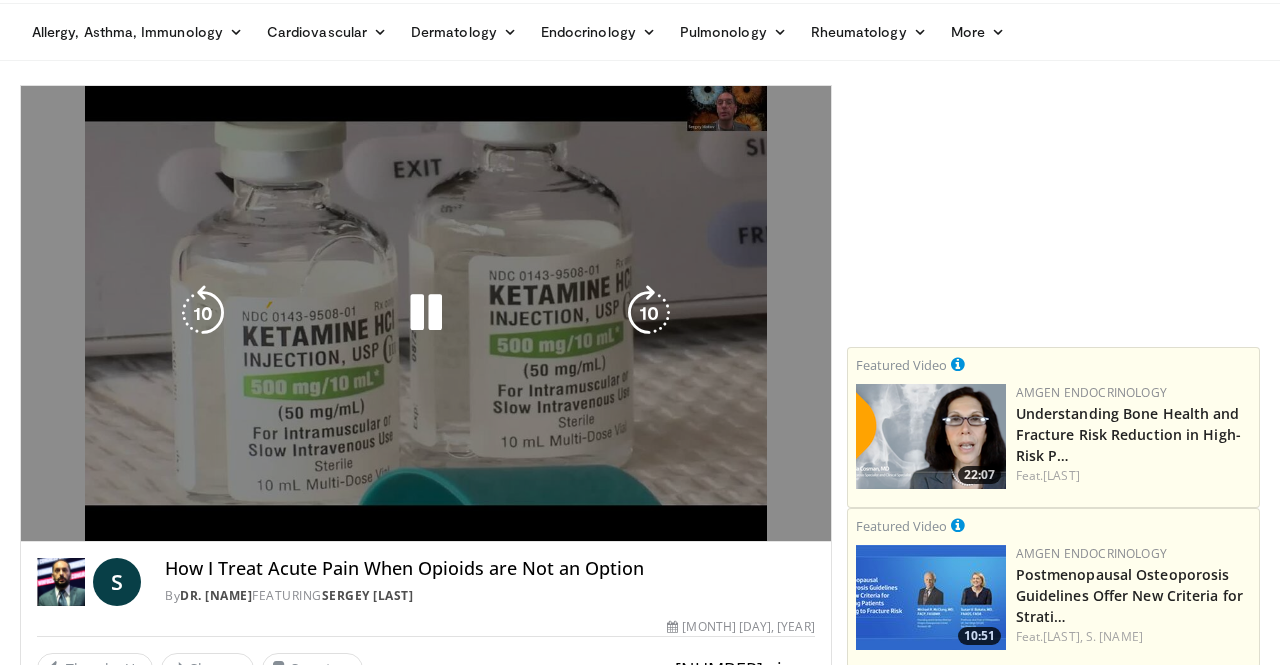 click on "**********" at bounding box center (426, 314) 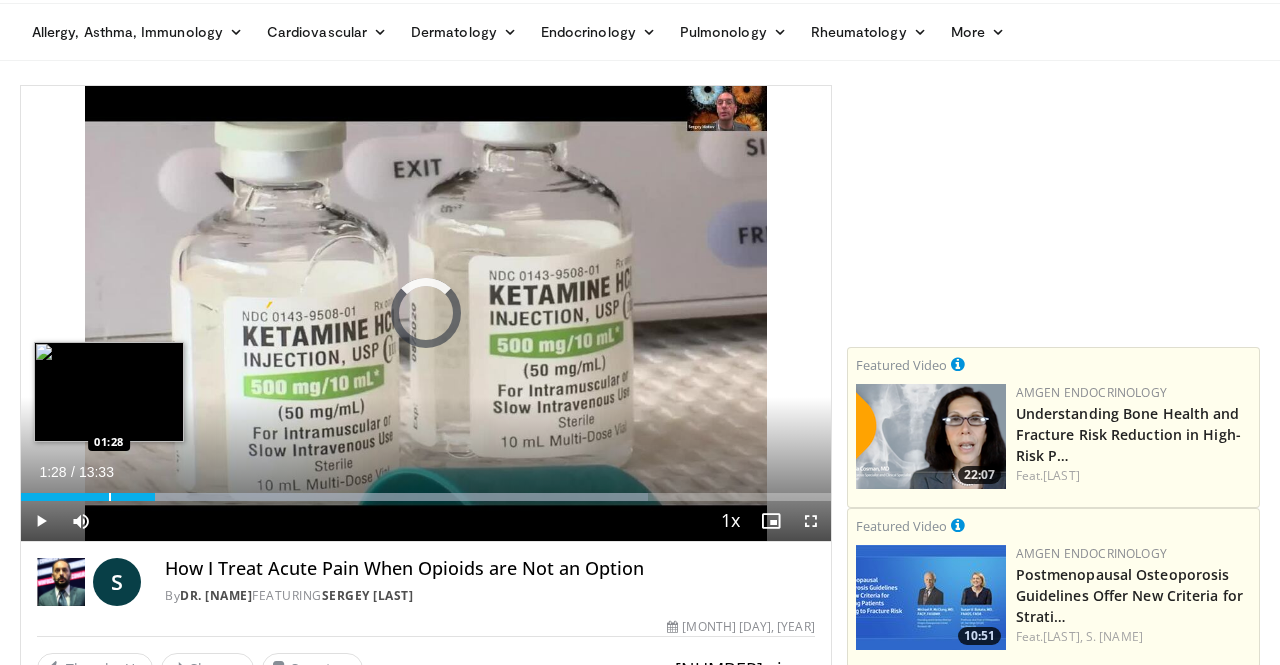 click on "Loaded :  77.48% 02:14 01:28" at bounding box center (426, 491) 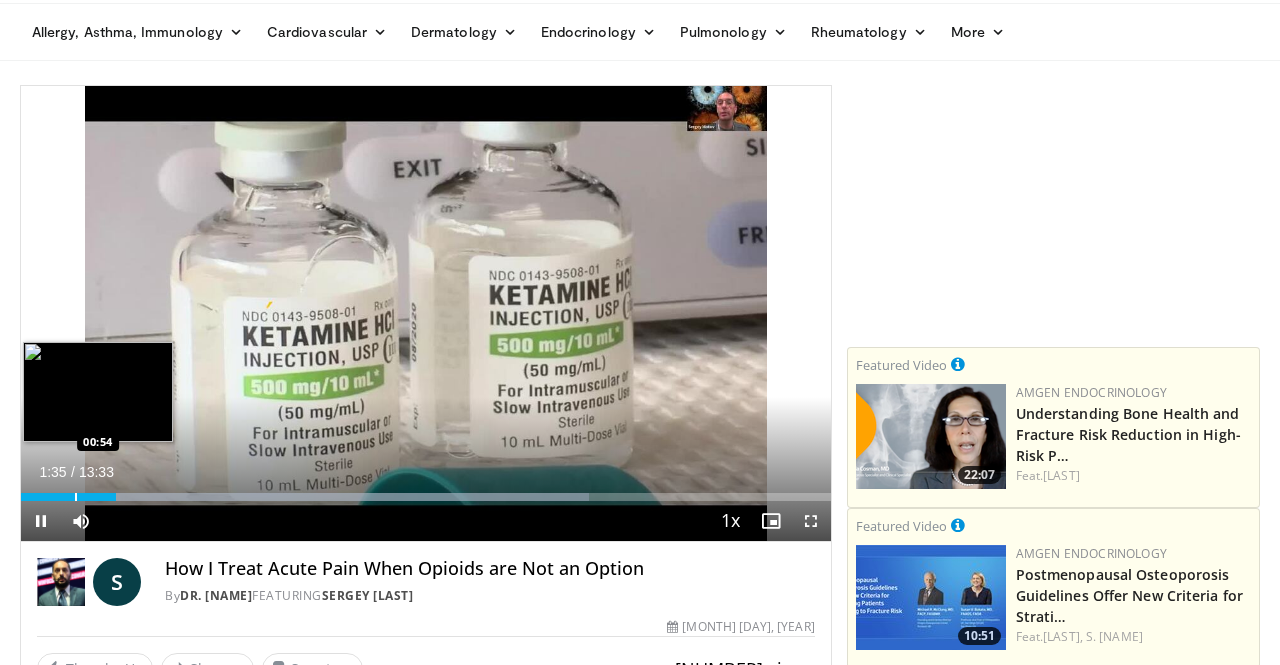 click at bounding box center [76, 497] 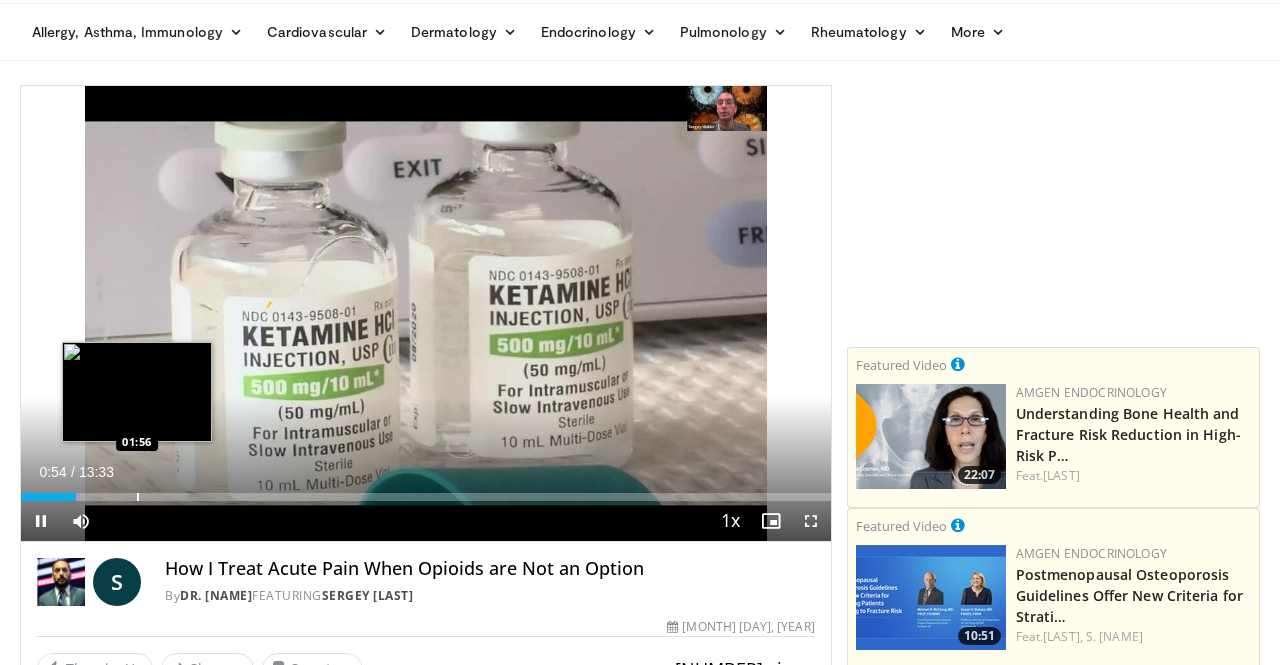 click at bounding box center [138, 497] 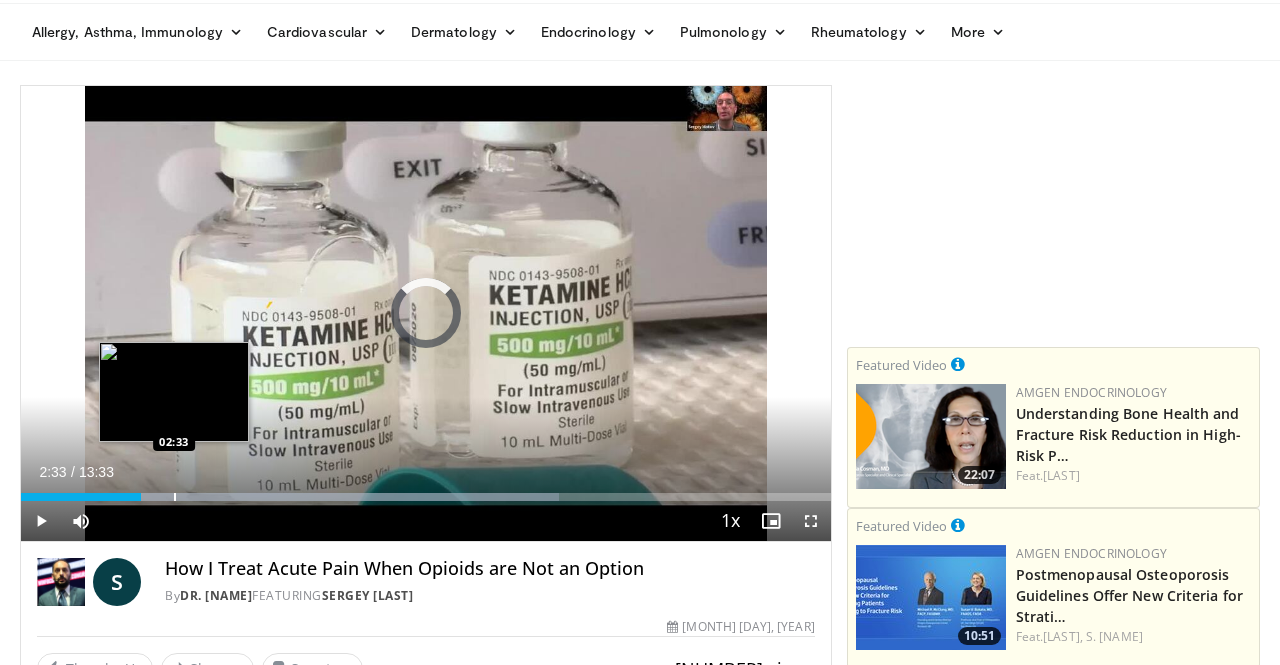 click at bounding box center [175, 497] 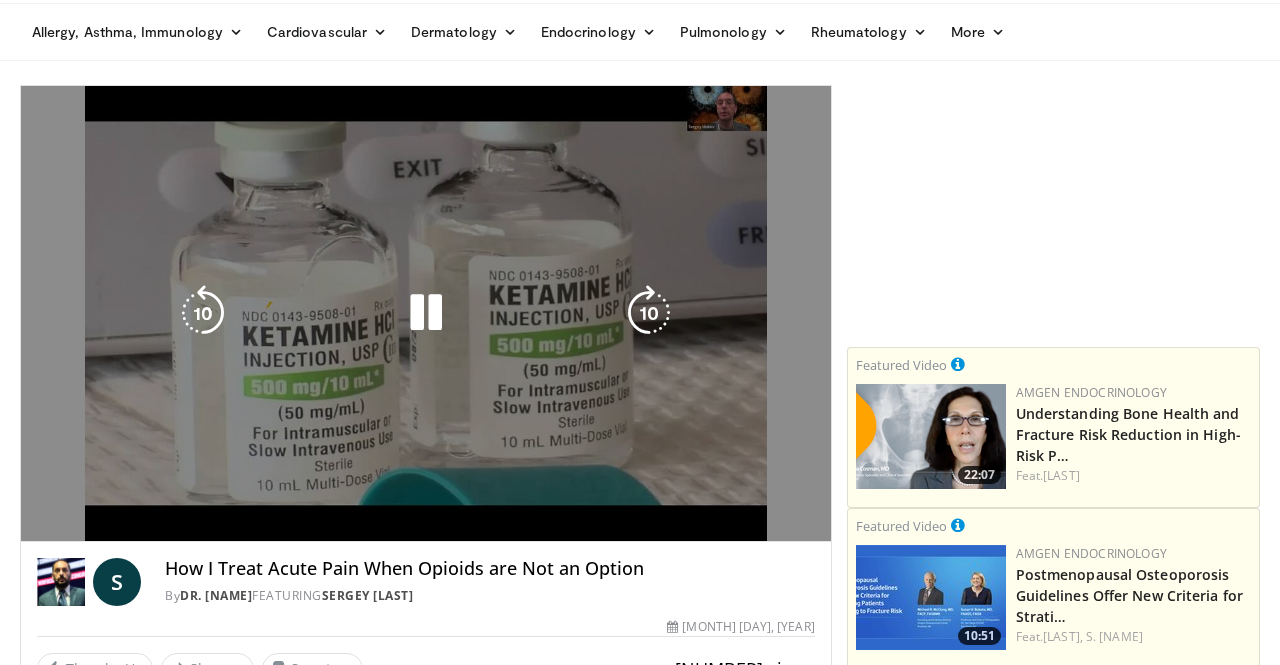 click on "10 seconds
Tap to unmute" at bounding box center [426, 313] 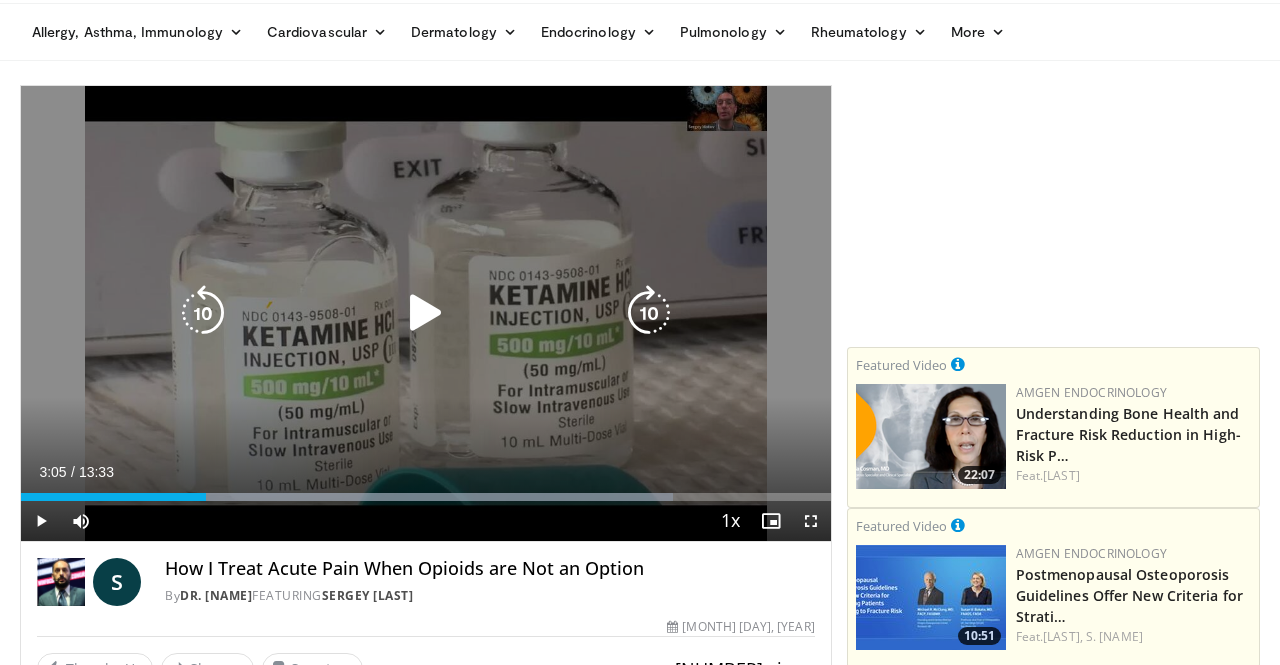 click at bounding box center [0, 0] 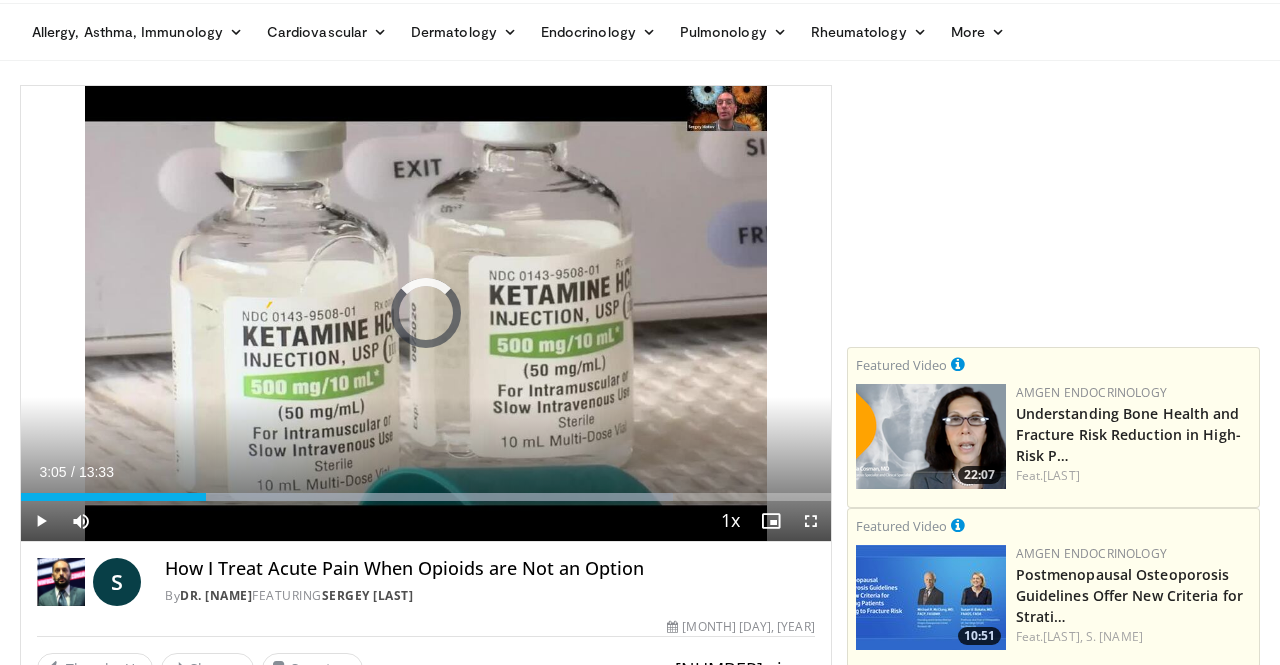 click at bounding box center [264, 497] 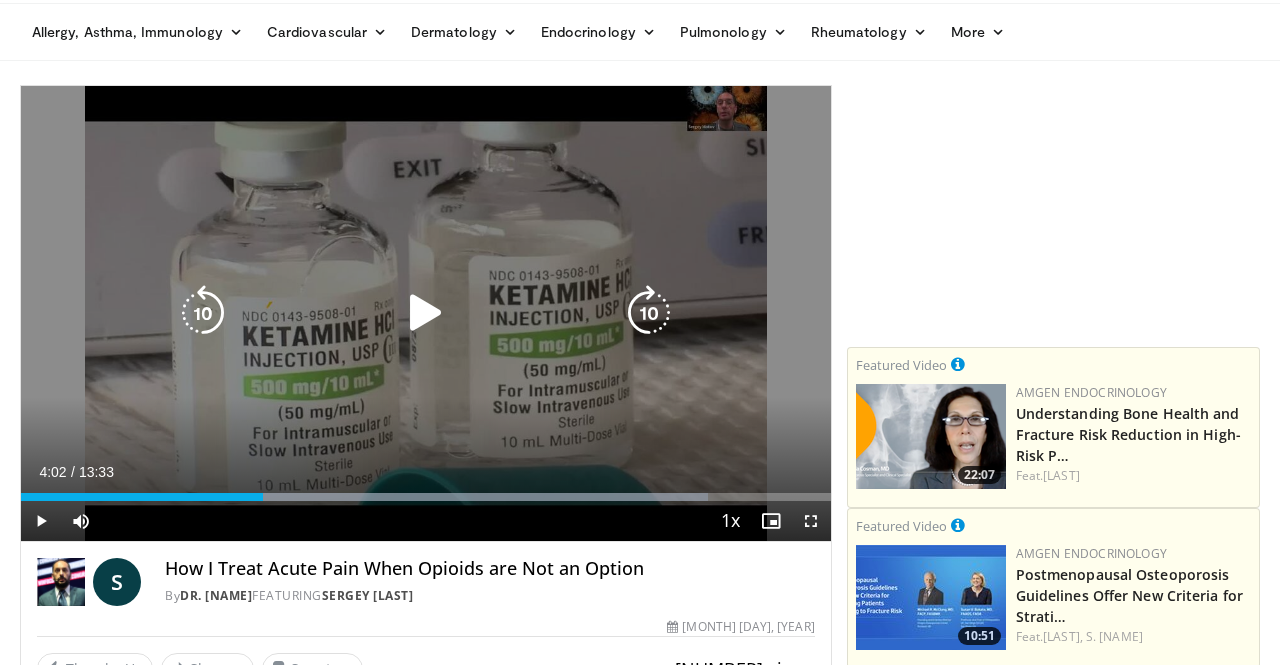 click at bounding box center (426, 313) 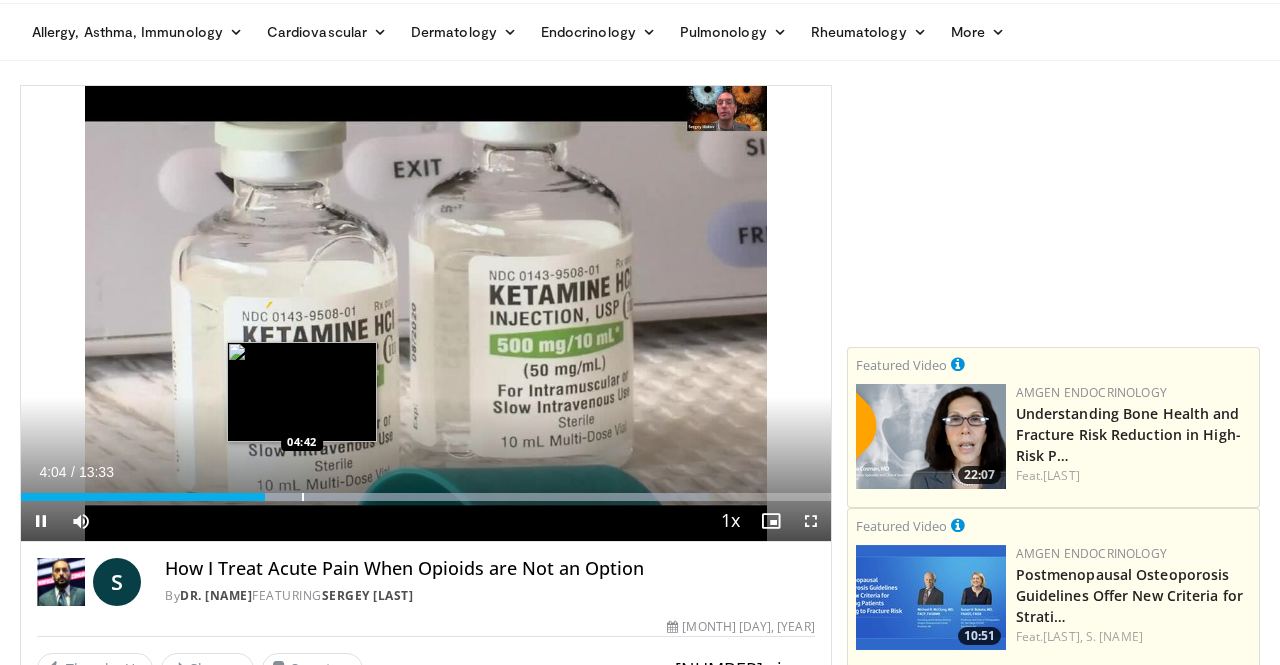 click at bounding box center [303, 497] 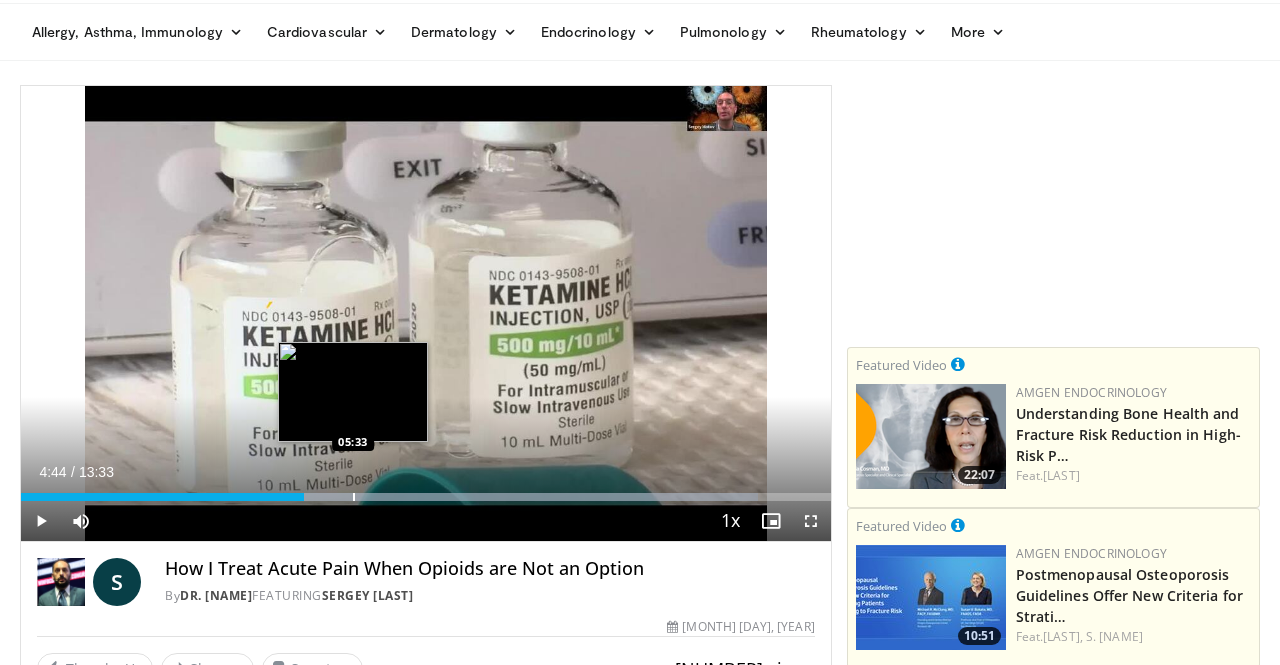 click on "Loaded :  91.01% 04:44 05:33" at bounding box center (426, 491) 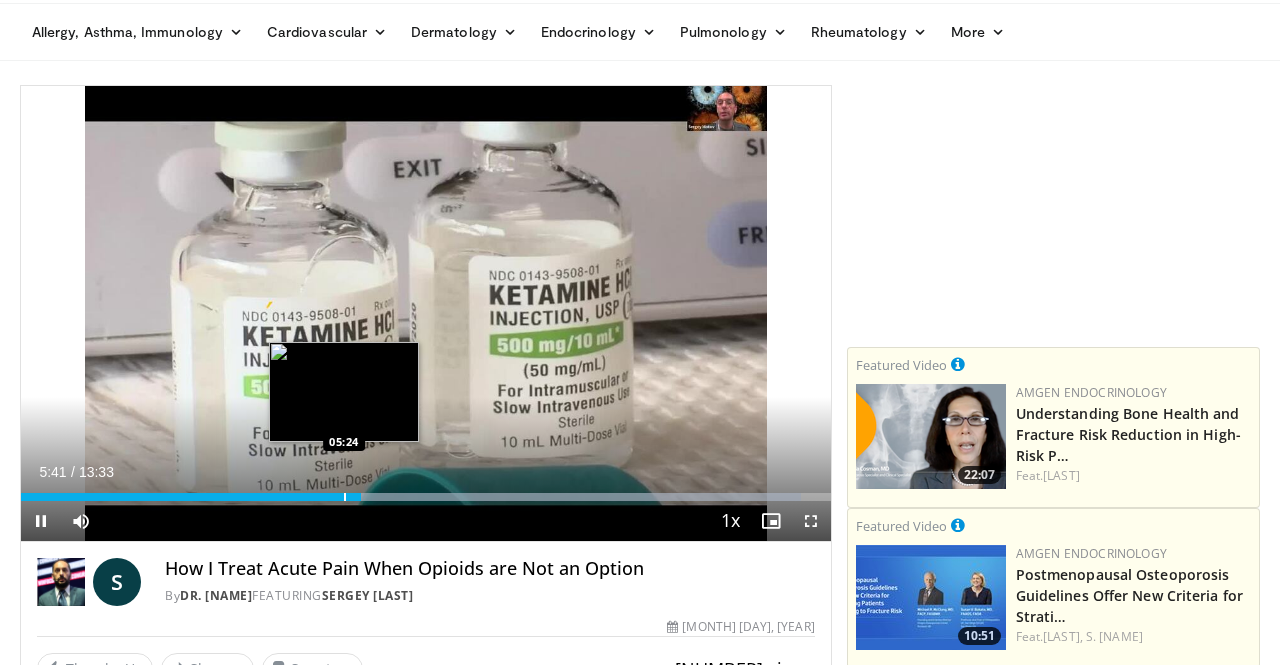click at bounding box center (345, 497) 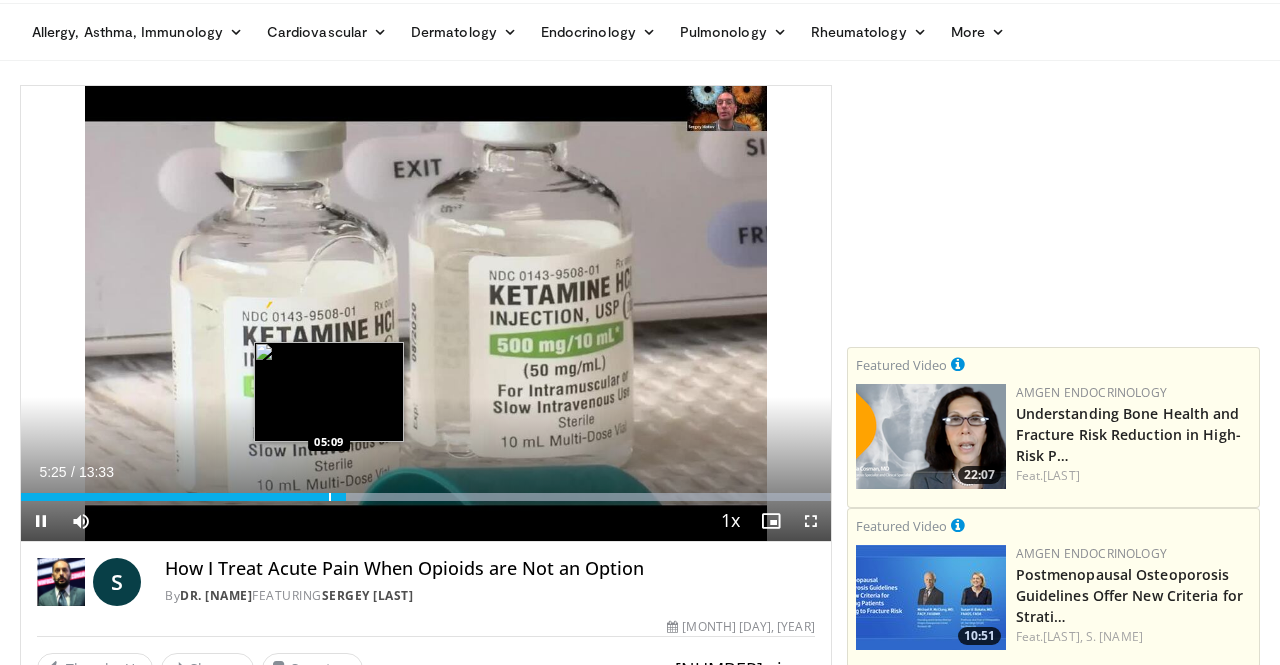click at bounding box center [330, 497] 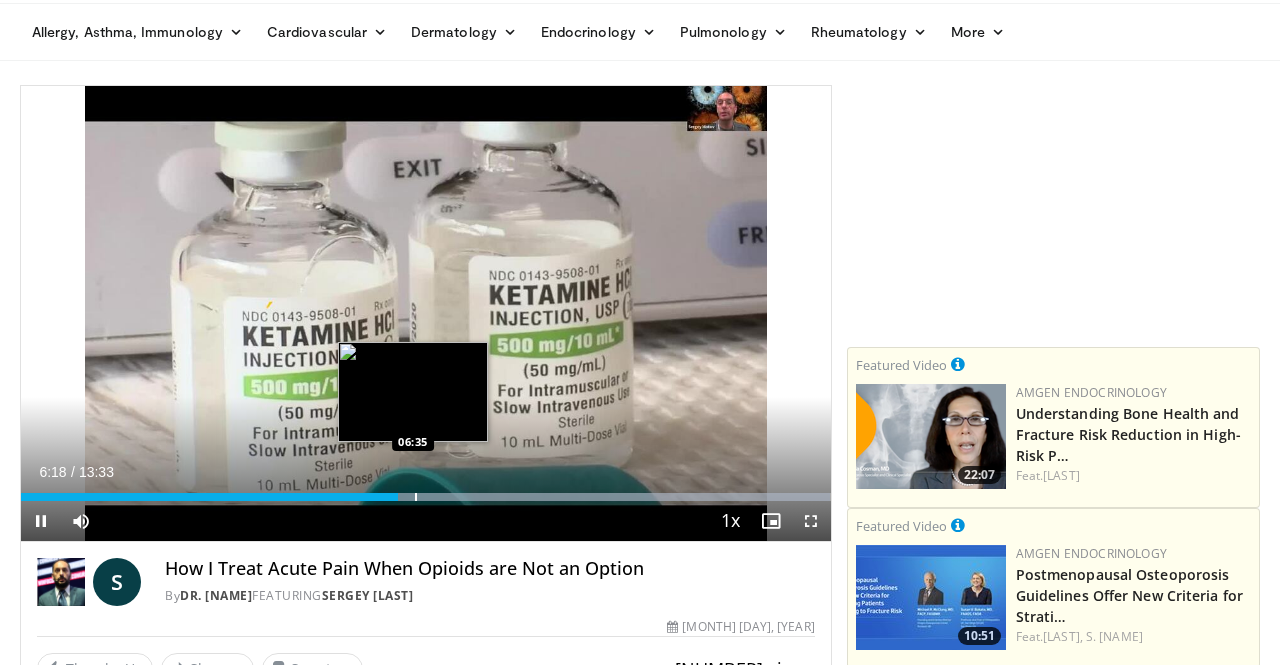 click at bounding box center (416, 497) 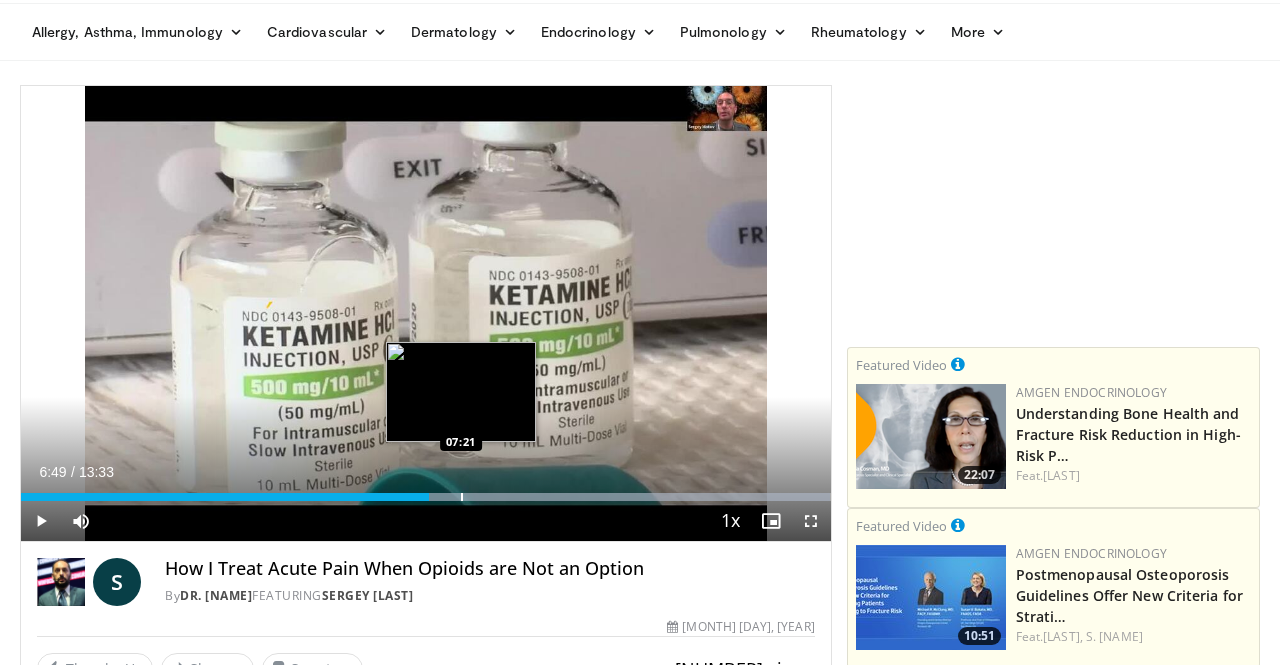 click at bounding box center (462, 497) 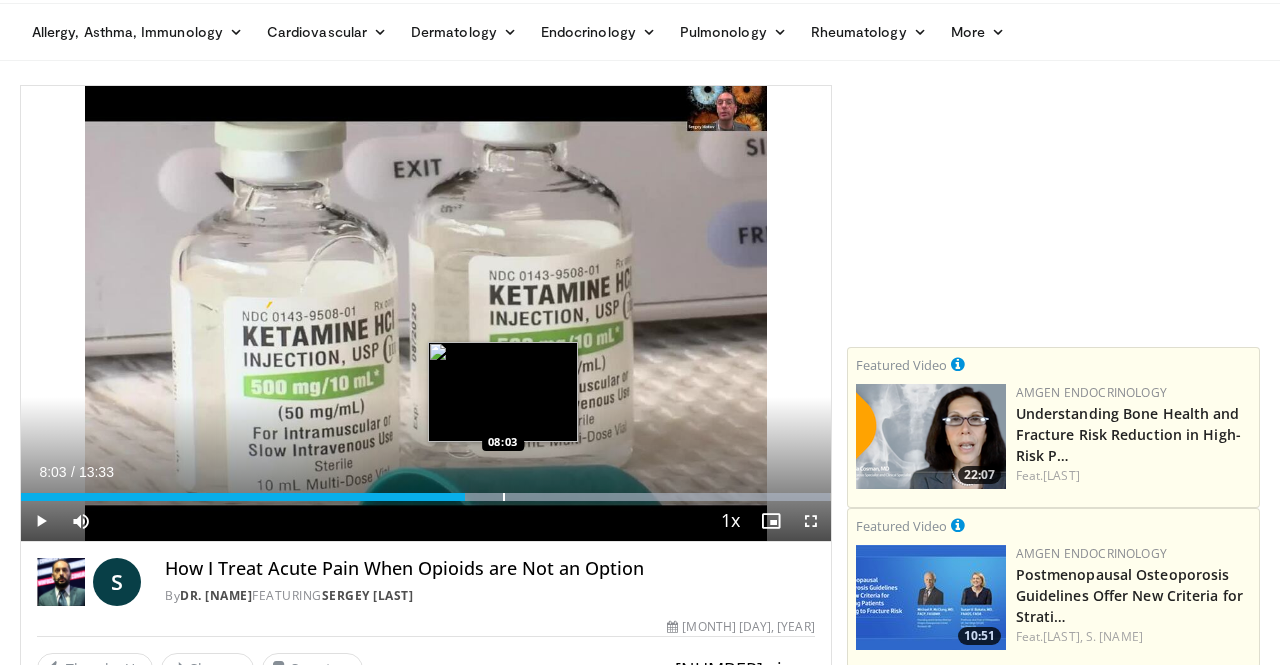 click at bounding box center [504, 497] 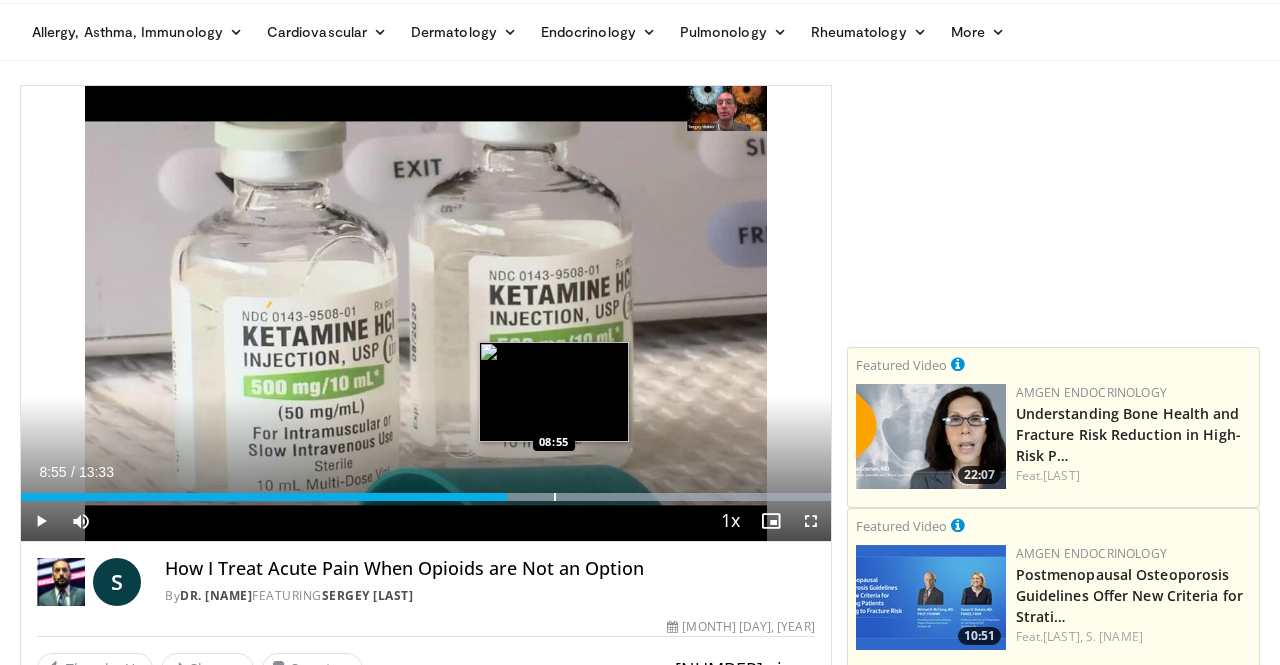 click at bounding box center [555, 497] 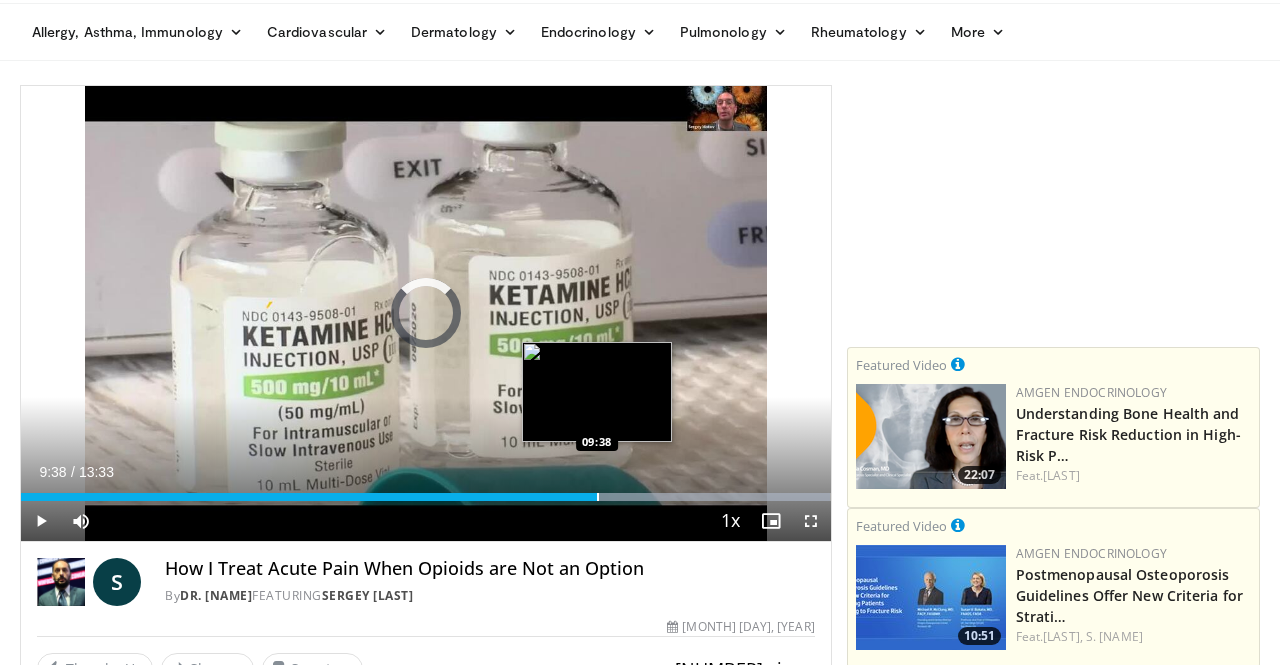 click at bounding box center (598, 497) 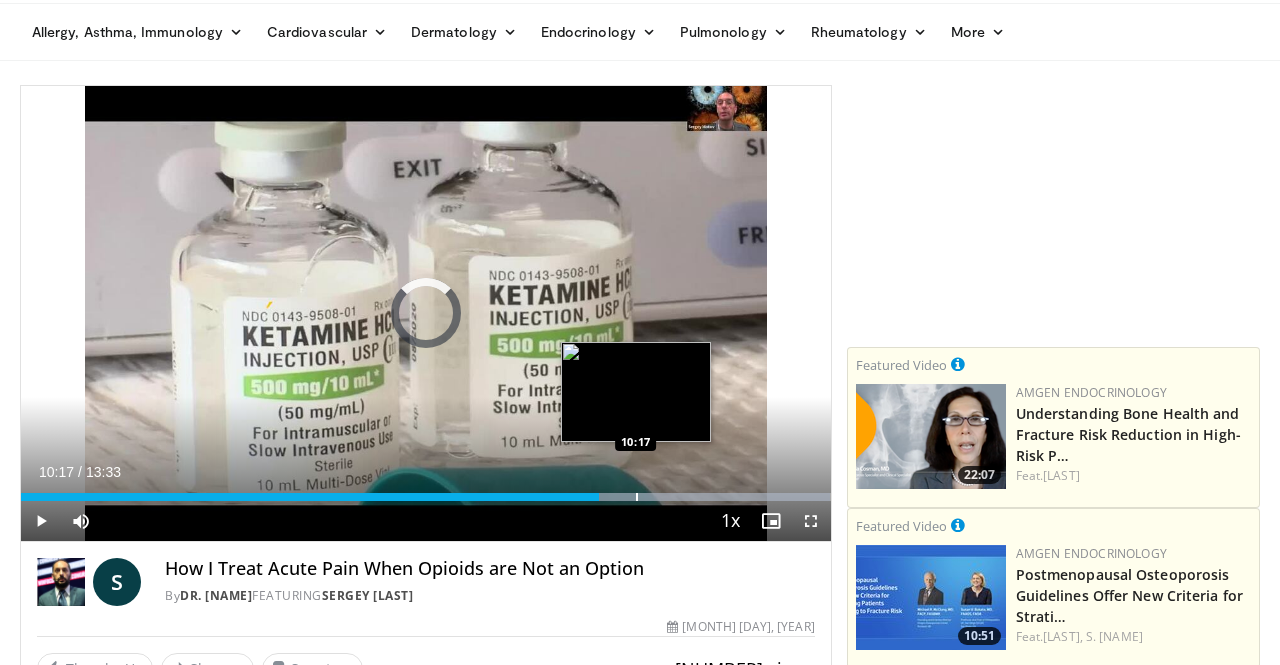 click at bounding box center (637, 497) 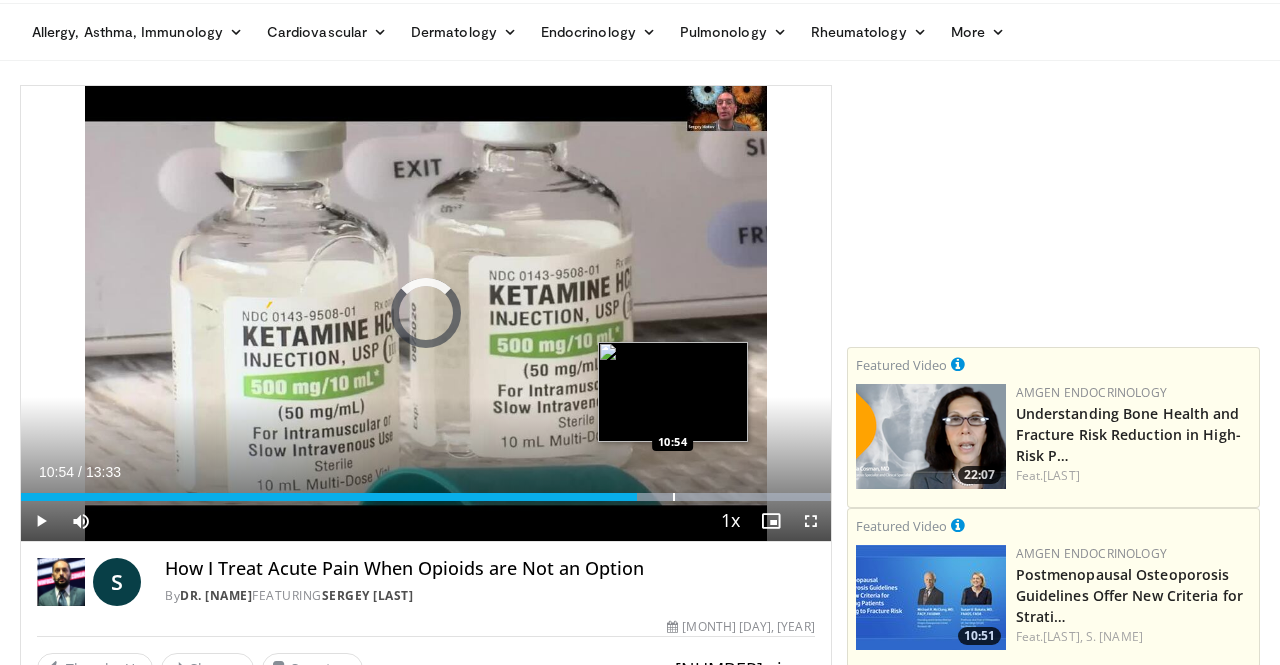 click at bounding box center [674, 497] 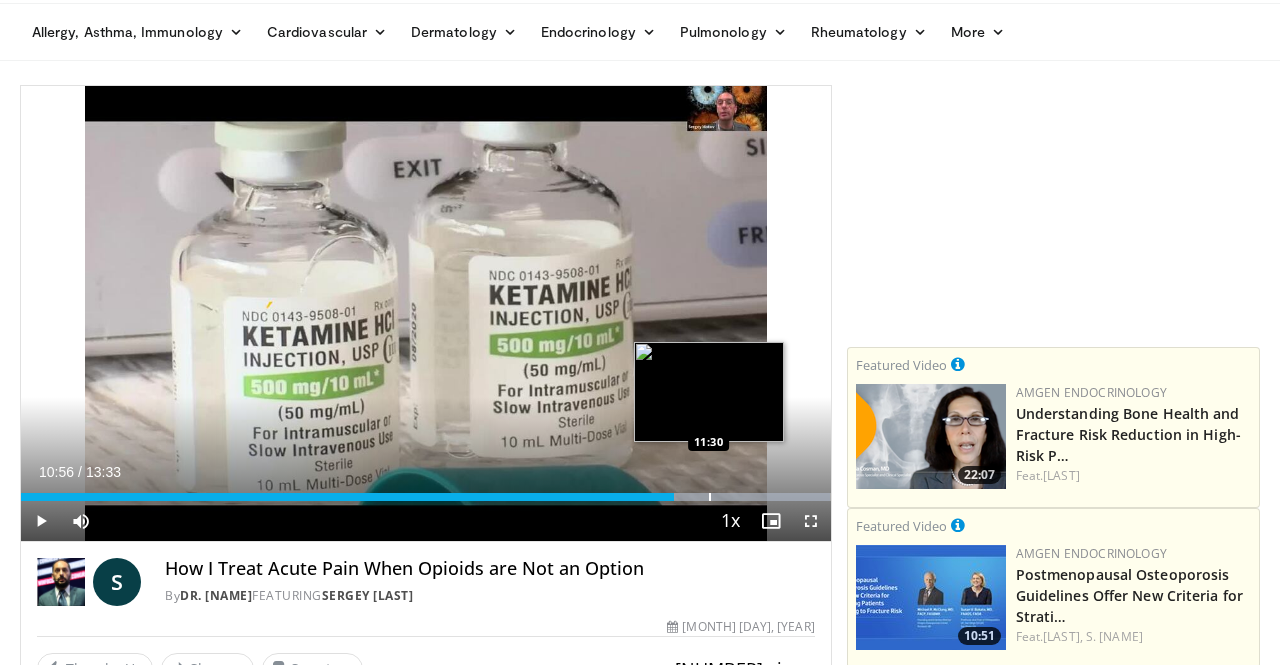 click at bounding box center (710, 497) 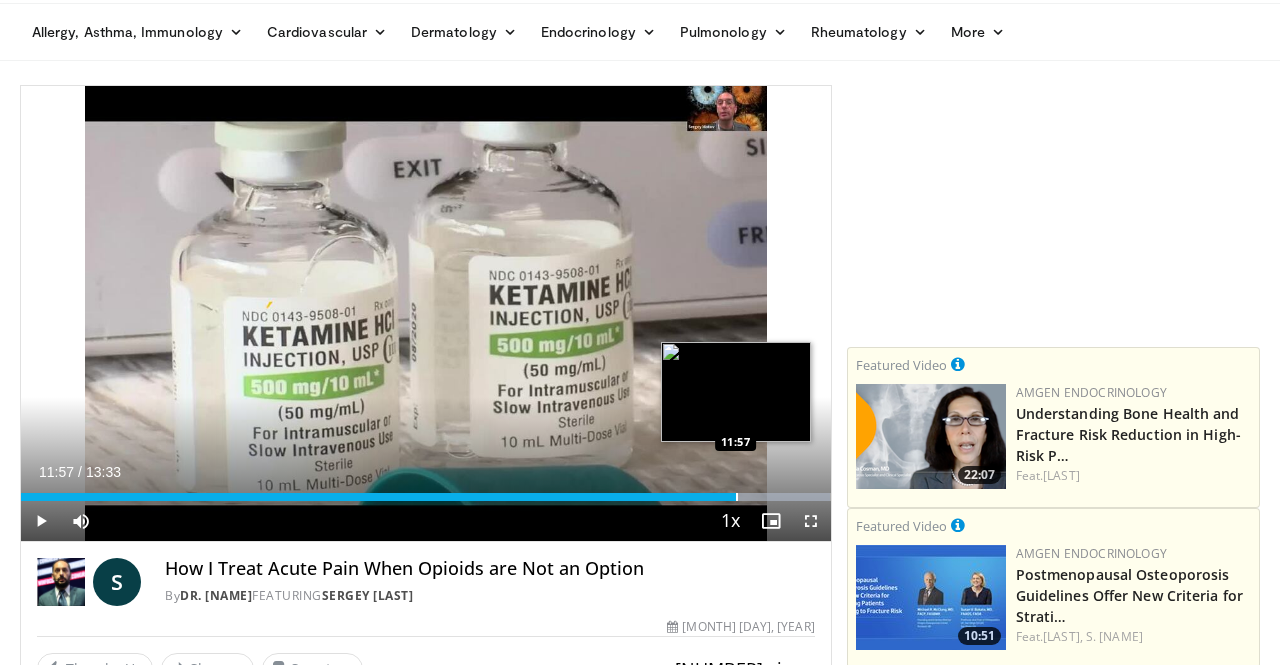 click on "Loaded :  99.96% 11:57 11:57" at bounding box center [426, 491] 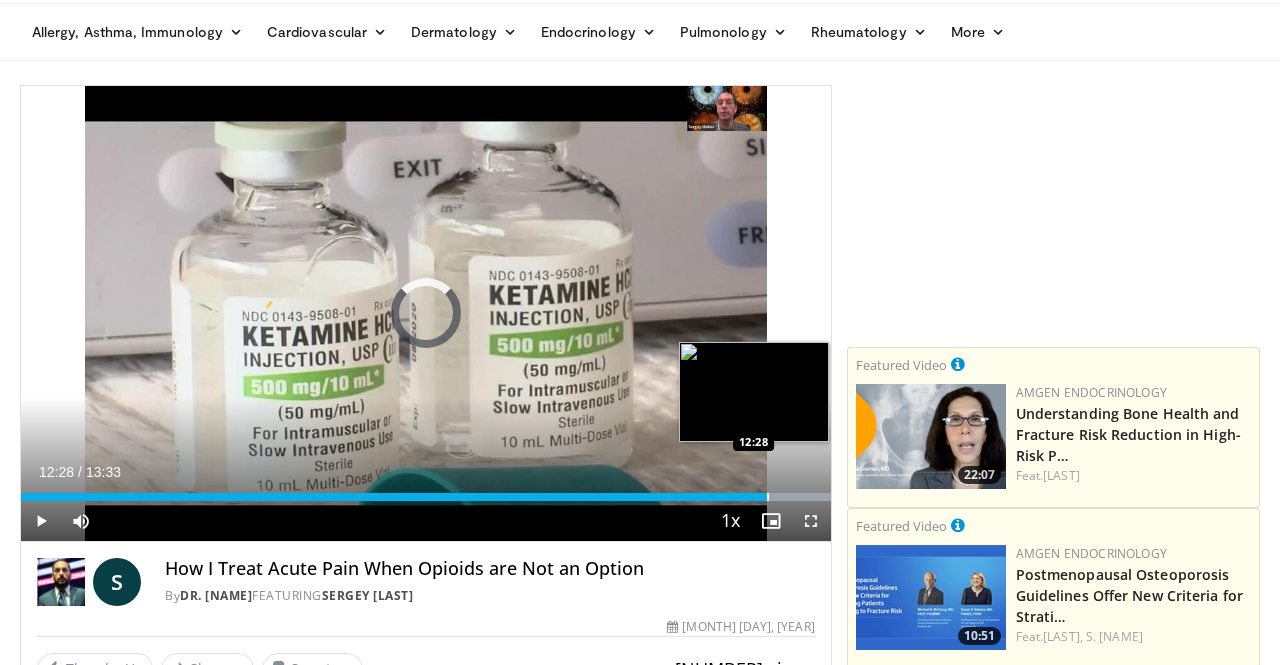 click on "Loaded :  99.96% 12:28 12:28" at bounding box center [426, 491] 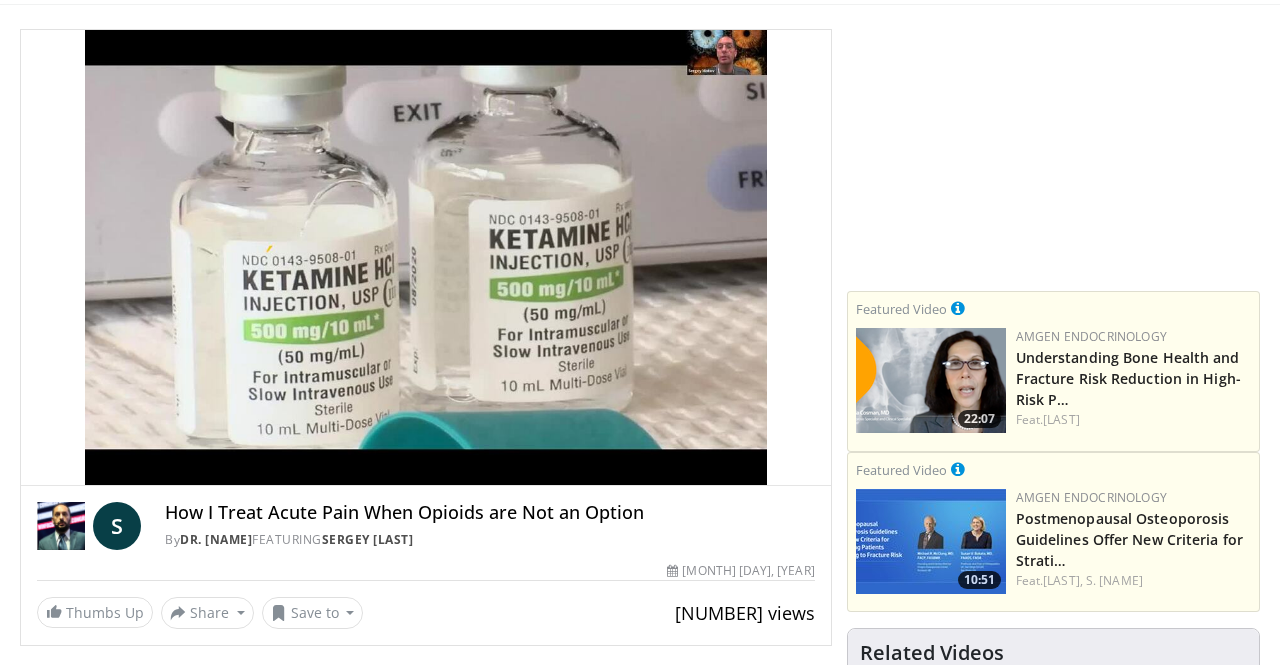 scroll, scrollTop: 126, scrollLeft: 0, axis: vertical 